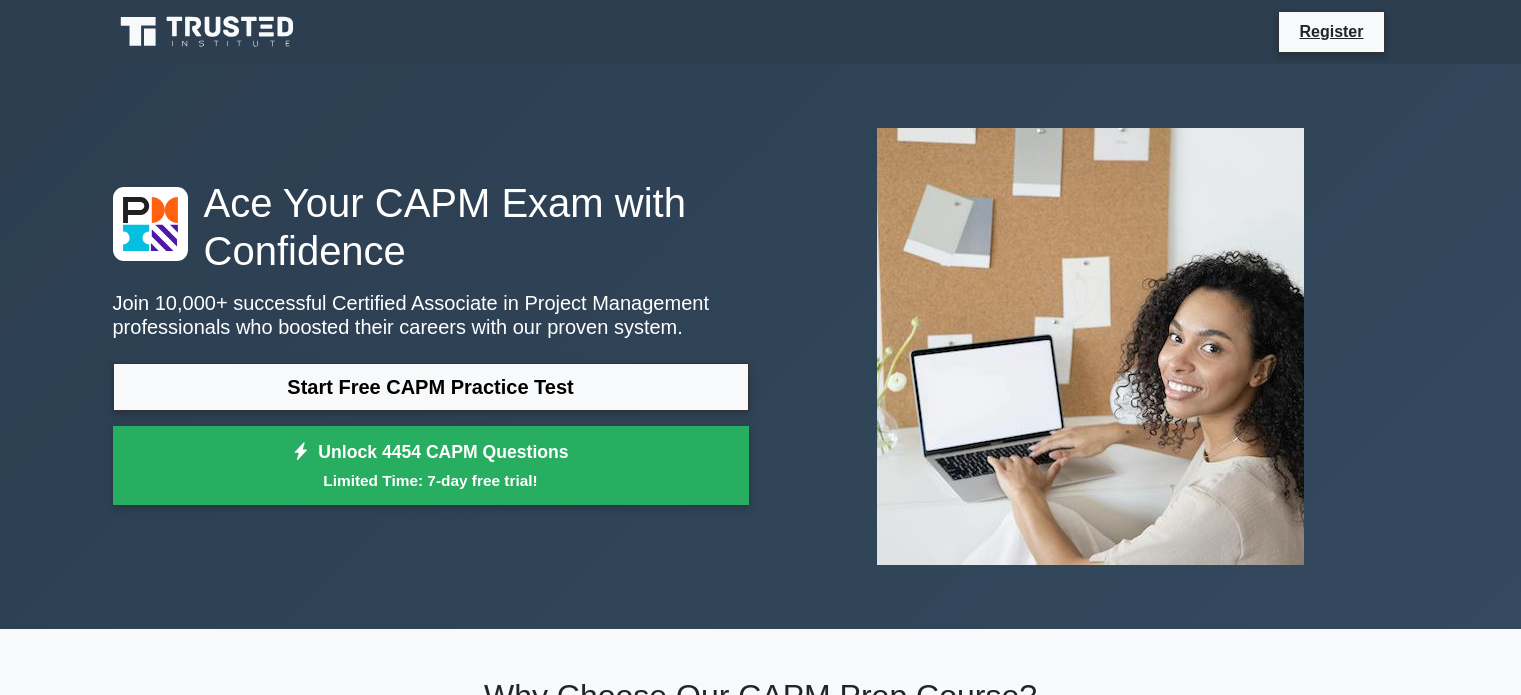 scroll, scrollTop: 0, scrollLeft: 0, axis: both 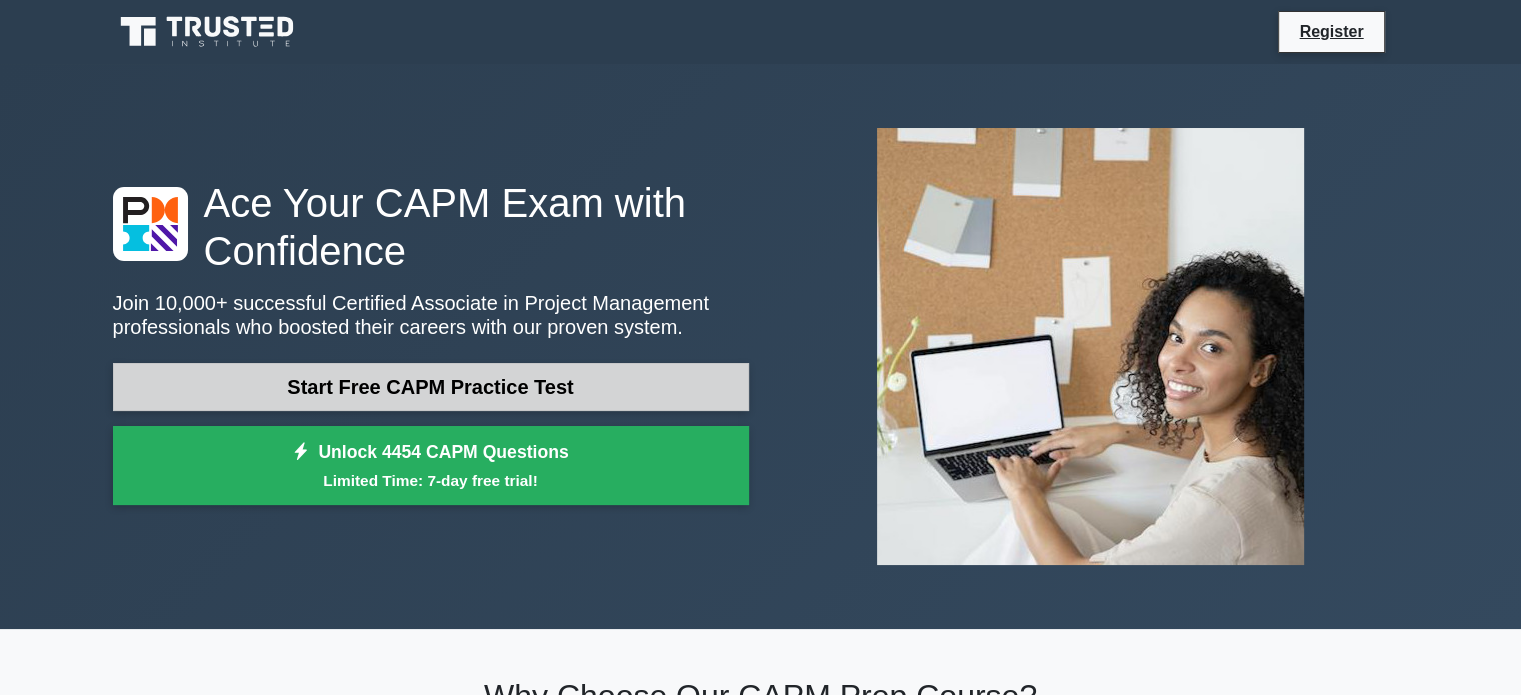 click on "Start Free CAPM Practice Test" at bounding box center (431, 387) 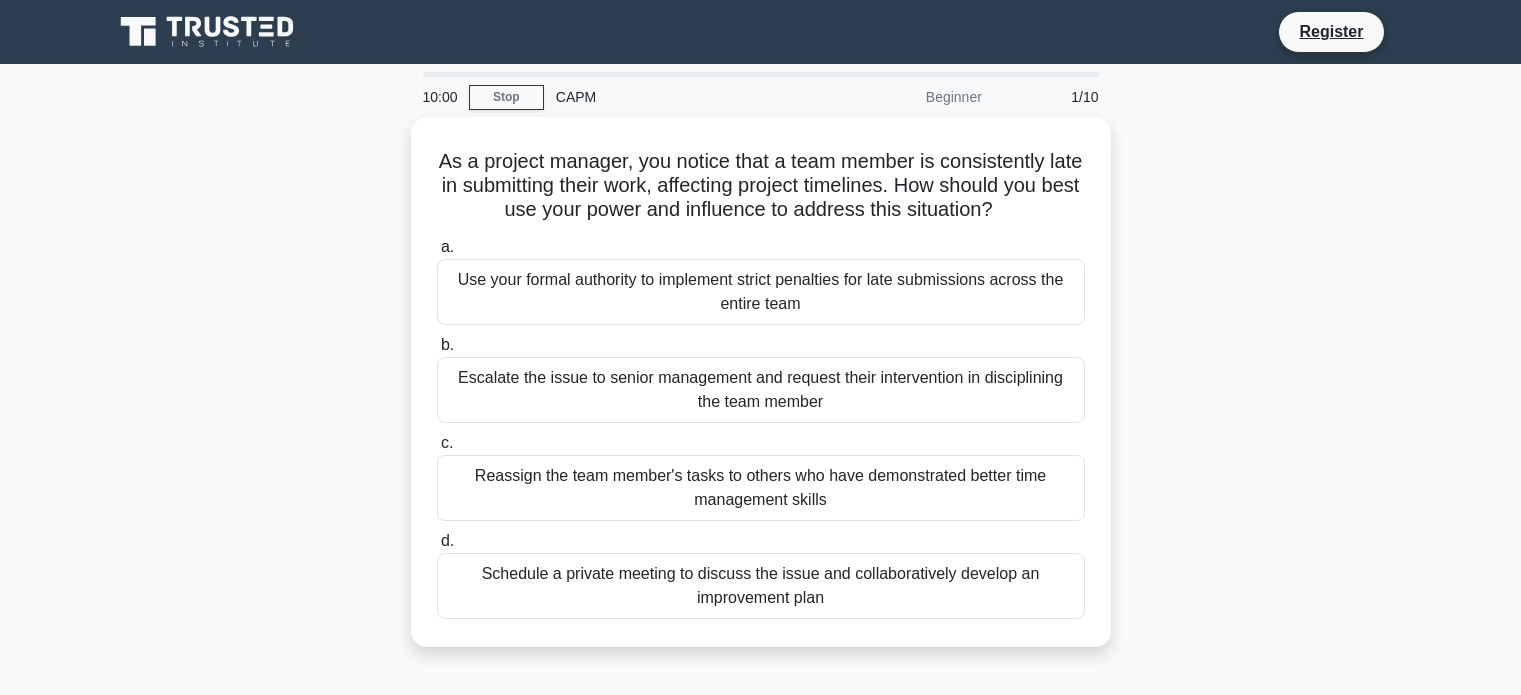 scroll, scrollTop: 0, scrollLeft: 0, axis: both 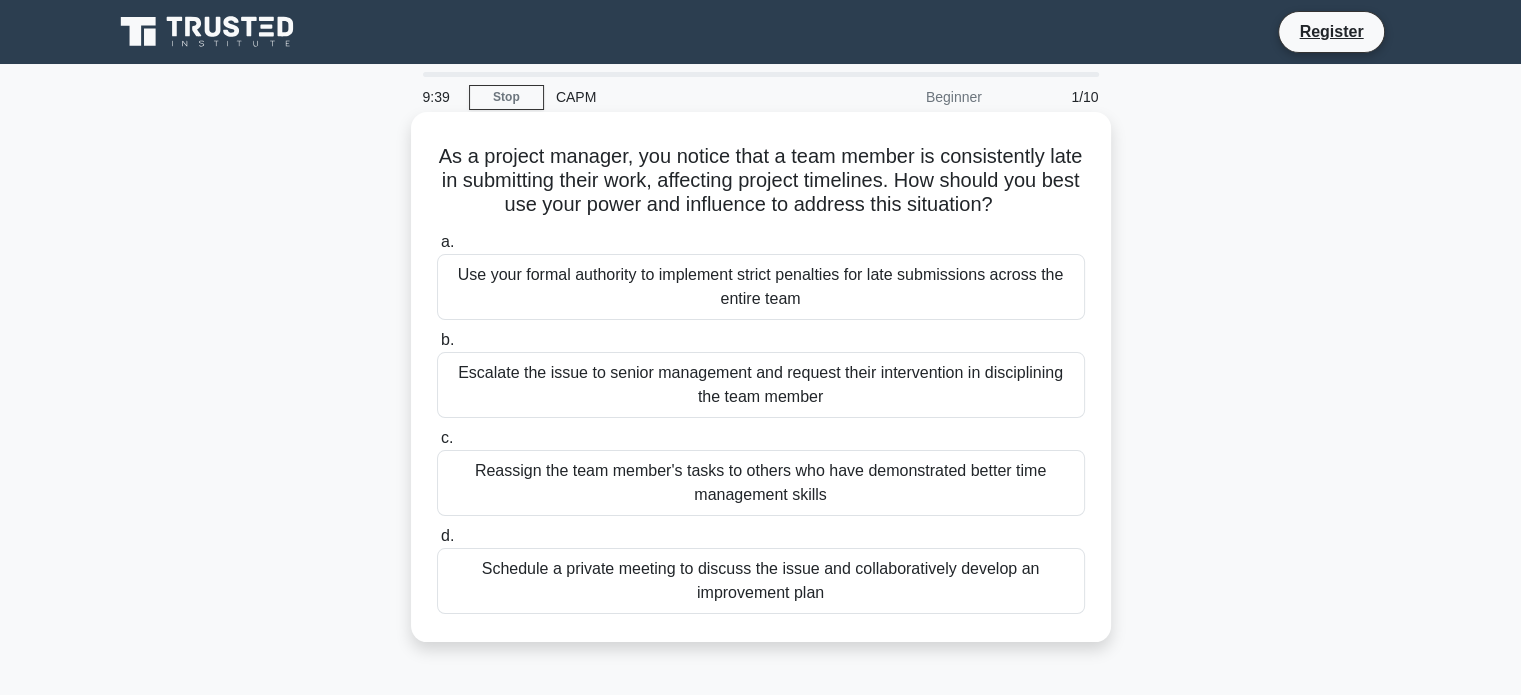 click on "Schedule a private meeting to discuss the issue and collaboratively develop an improvement plan" at bounding box center [761, 581] 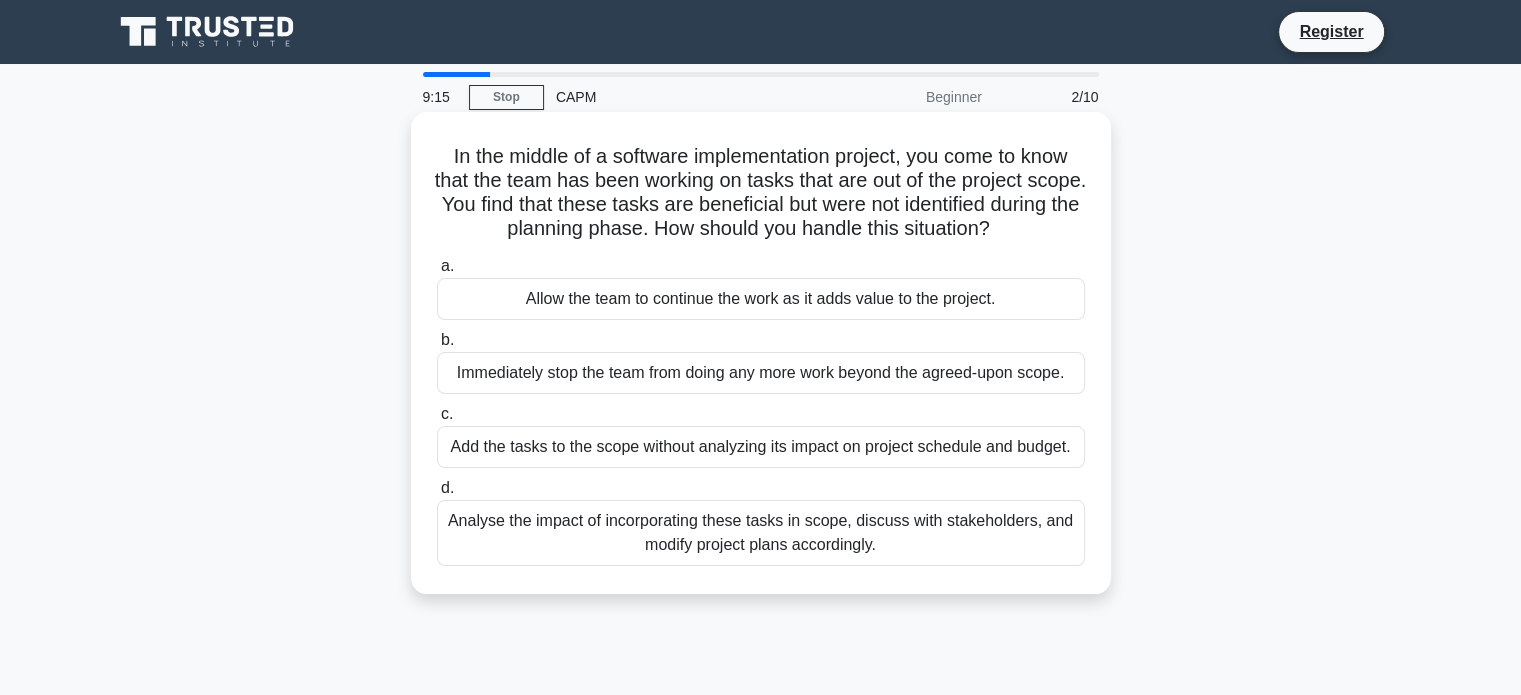 click on "Analyse the impact of incorporating these tasks in scope, discuss with stakeholders, and modify project plans accordingly." at bounding box center (761, 533) 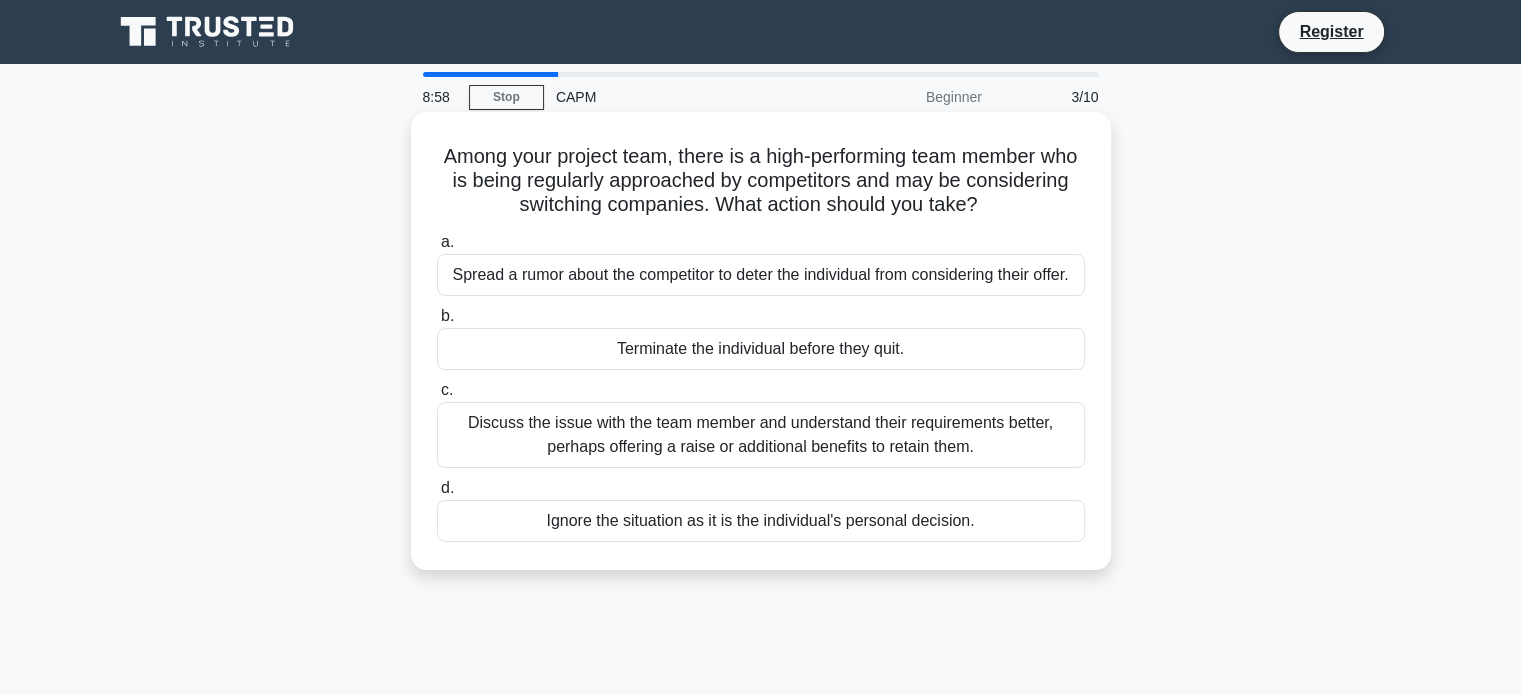 click on "Discuss the issue with the team member and understand their requirements better, perhaps offering a raise or additional benefits to retain them." at bounding box center (761, 435) 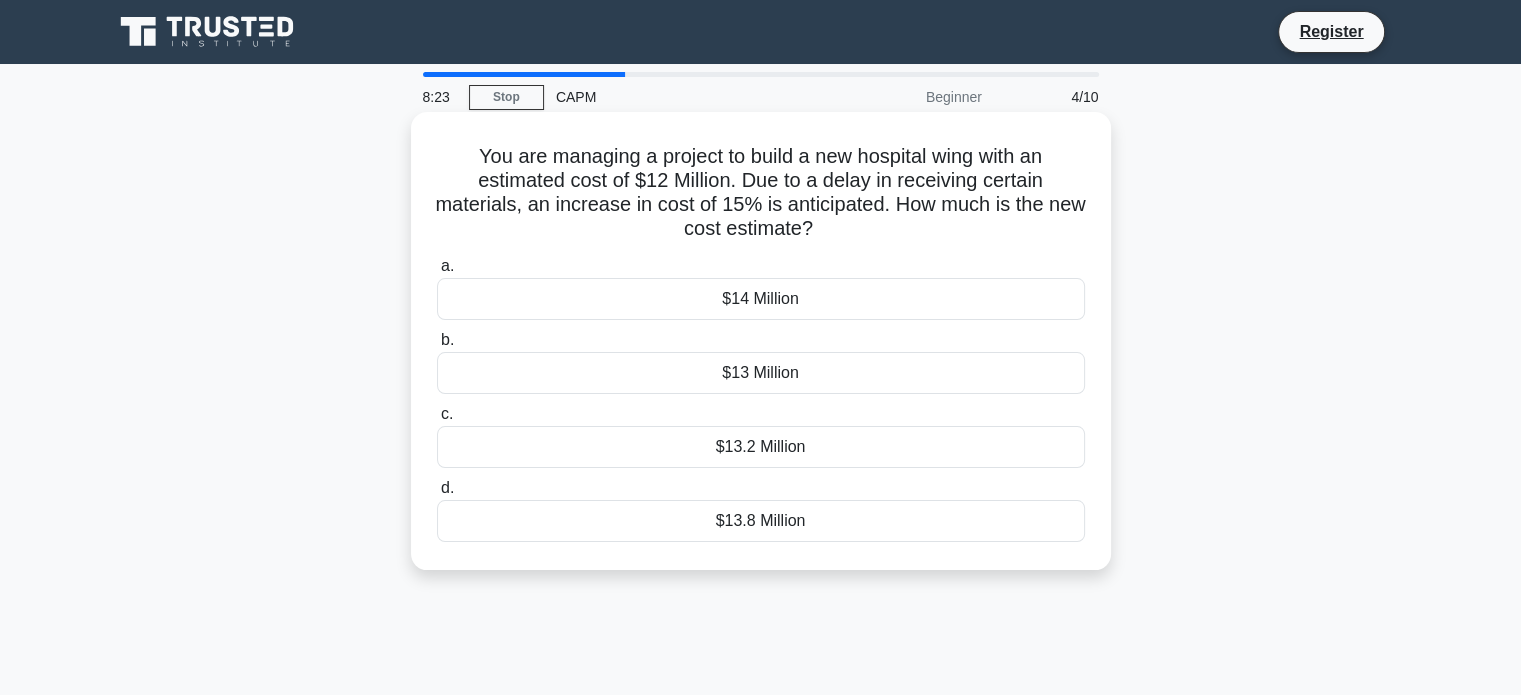 click on "$13.8 Million" at bounding box center (761, 521) 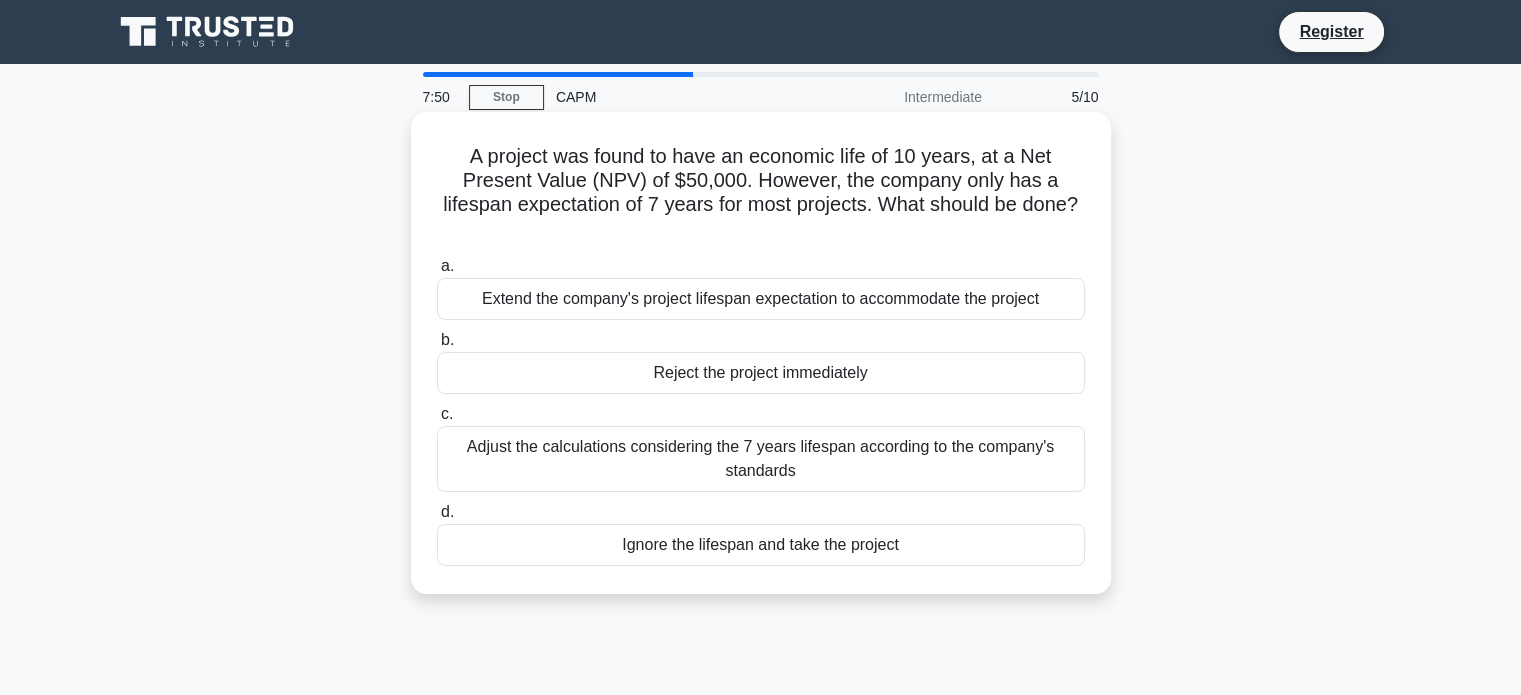 click on "Adjust the calculations considering the 7 years lifespan according to the company's standards" at bounding box center [761, 459] 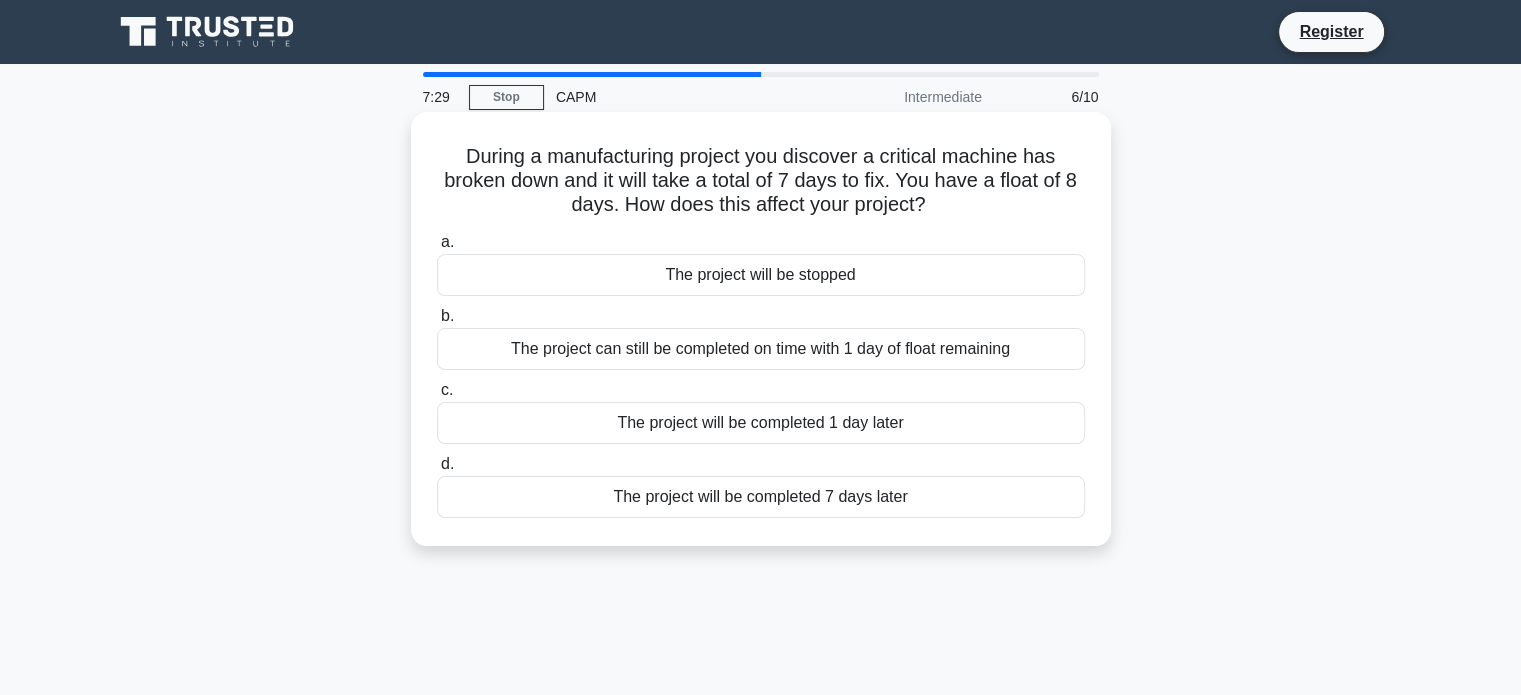 click on "The project can still be completed on time with 1 day of float remaining" at bounding box center (761, 349) 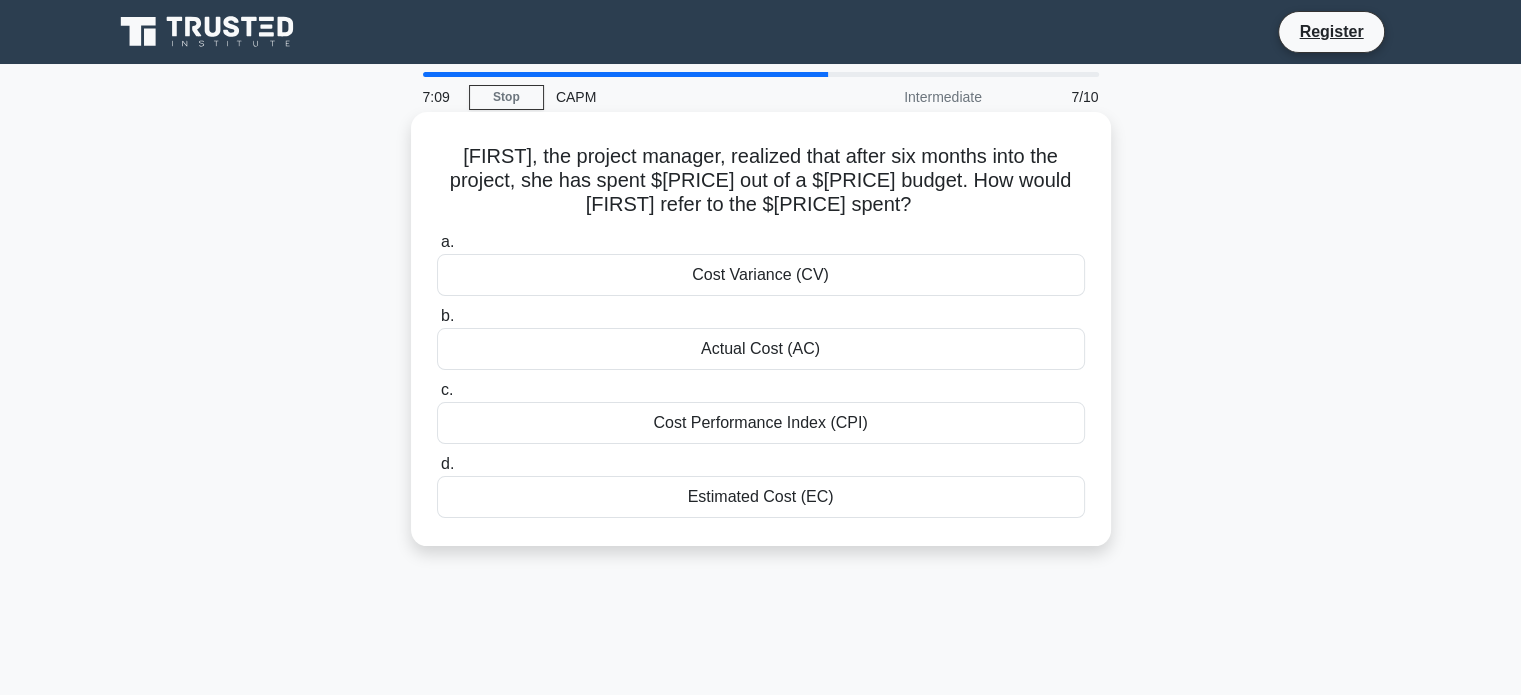 click on "Actual Cost (AC)" at bounding box center (761, 349) 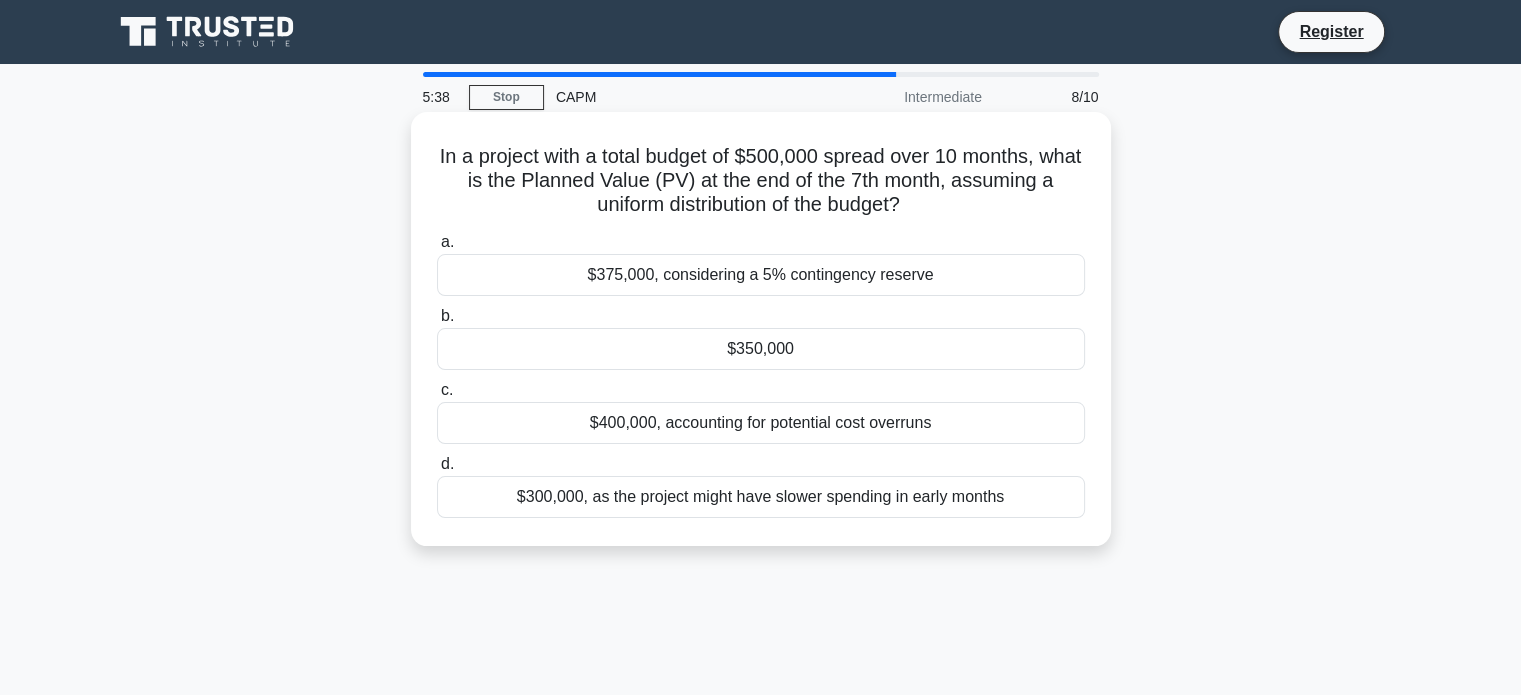 click on "$350,000" at bounding box center [761, 349] 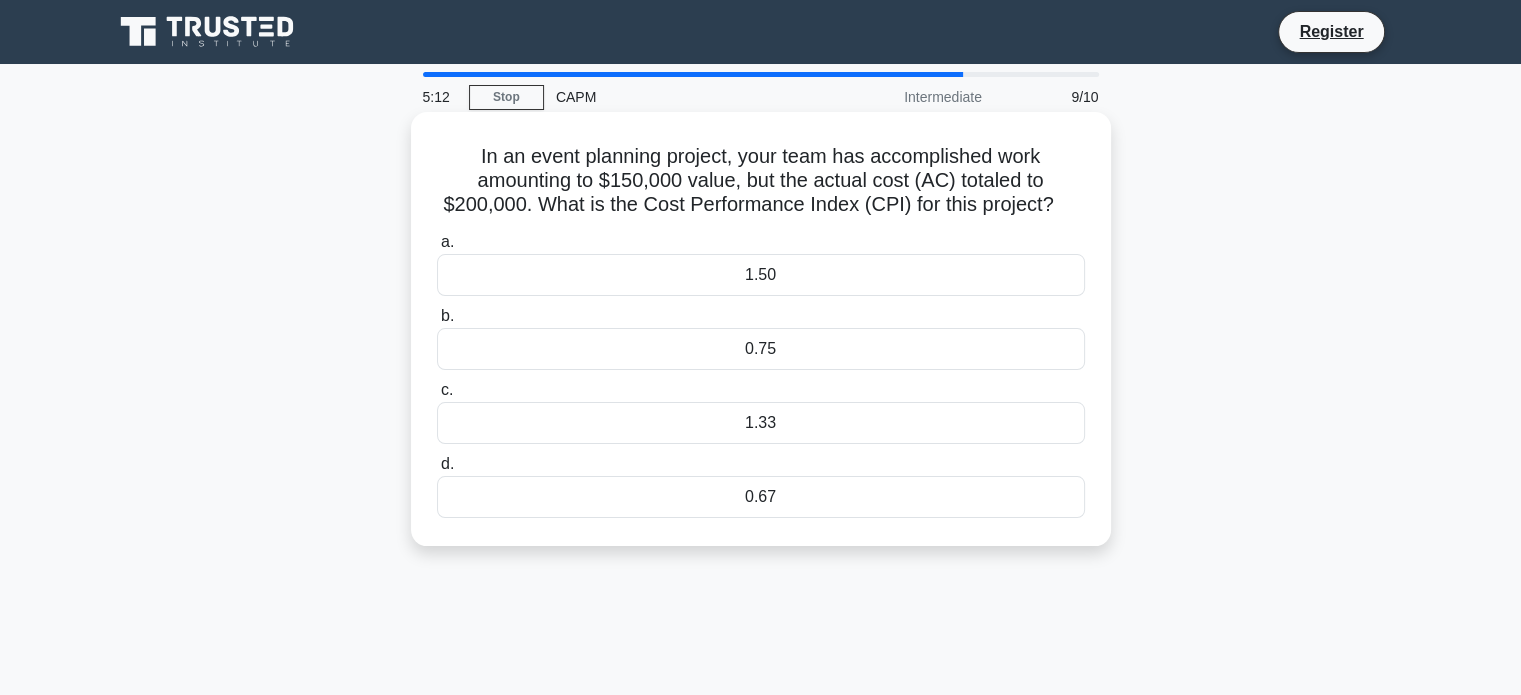 click on "0.75" at bounding box center [761, 349] 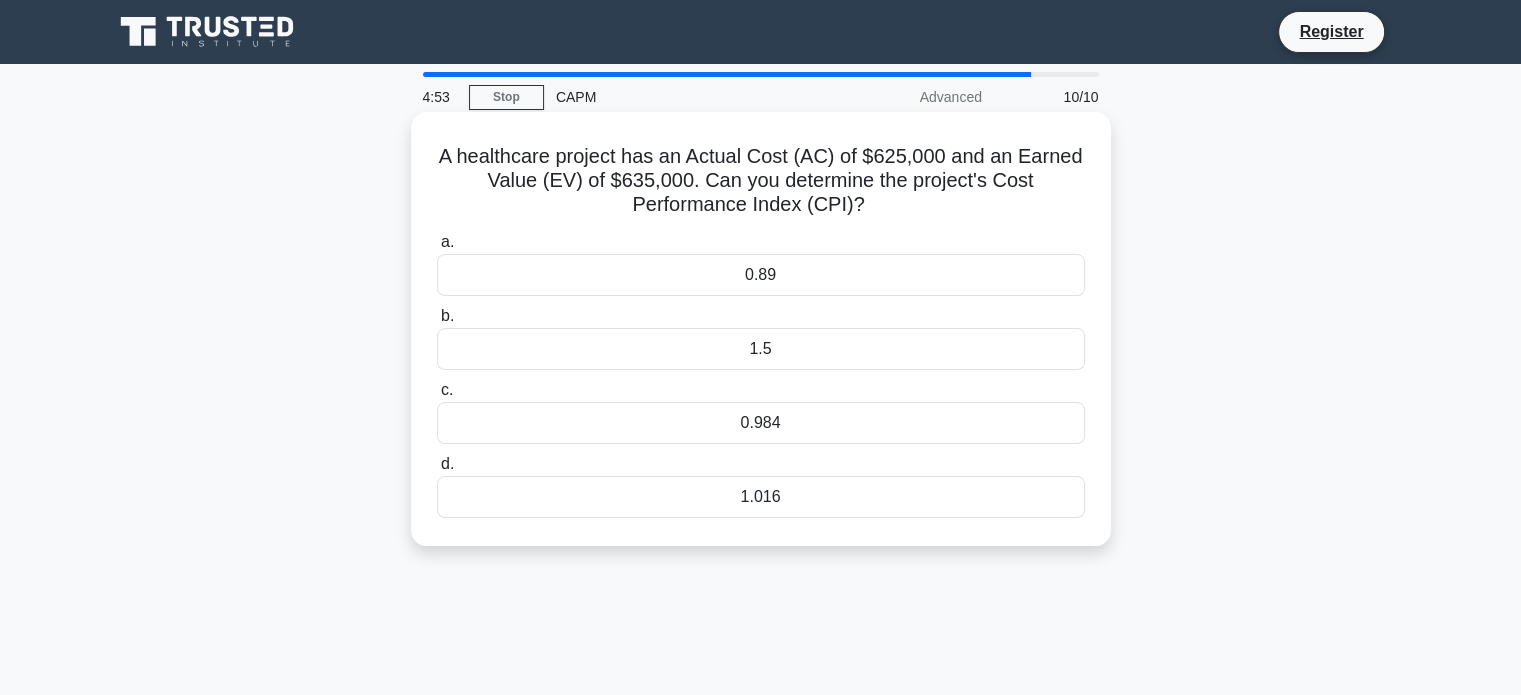 click on "1.016" at bounding box center (761, 497) 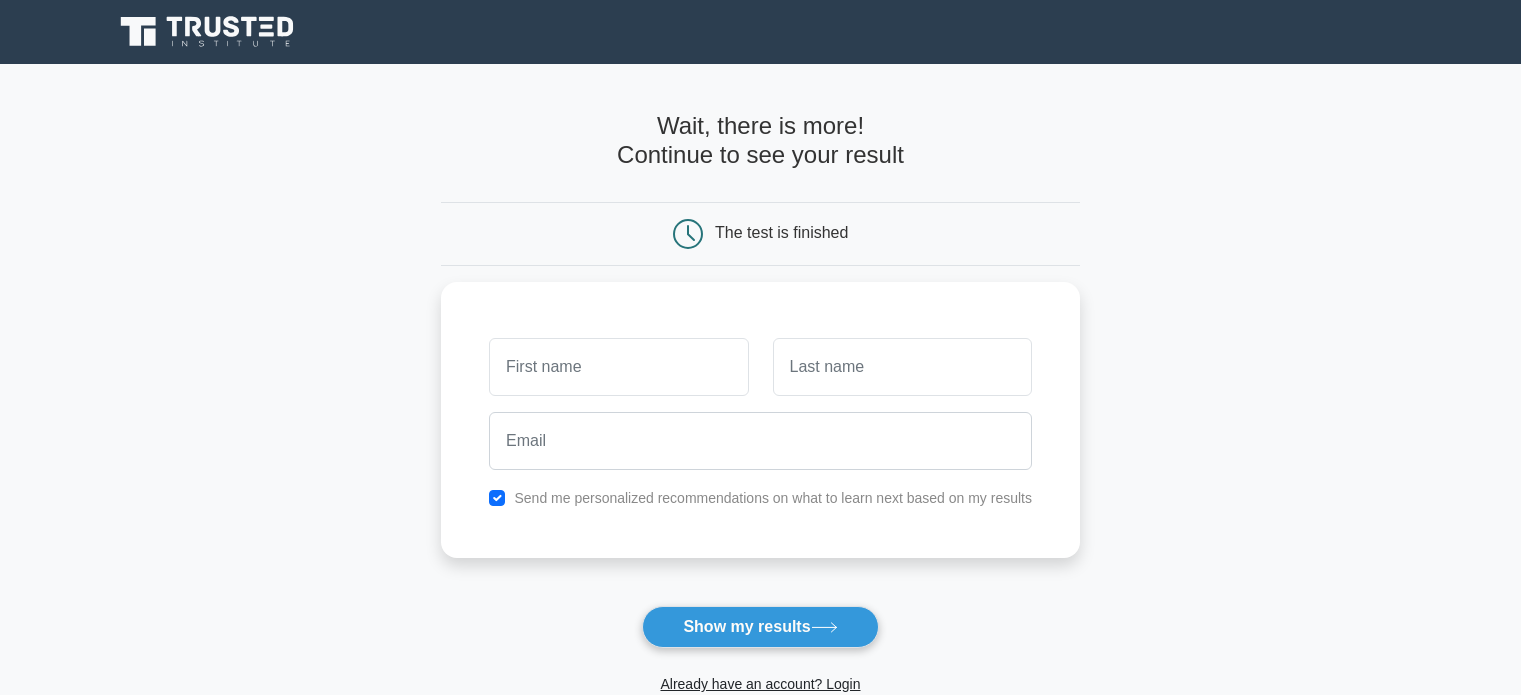 scroll, scrollTop: 0, scrollLeft: 0, axis: both 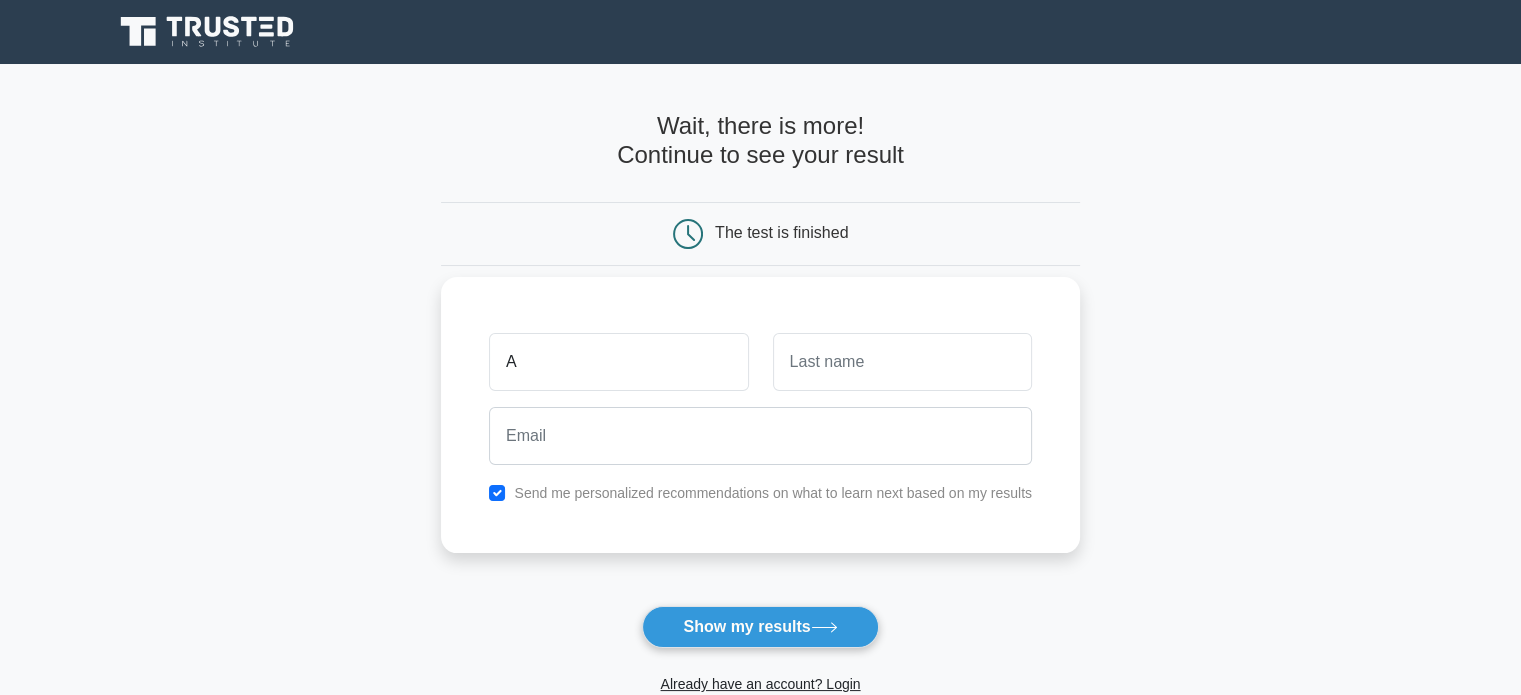 type on "[FIRST]" 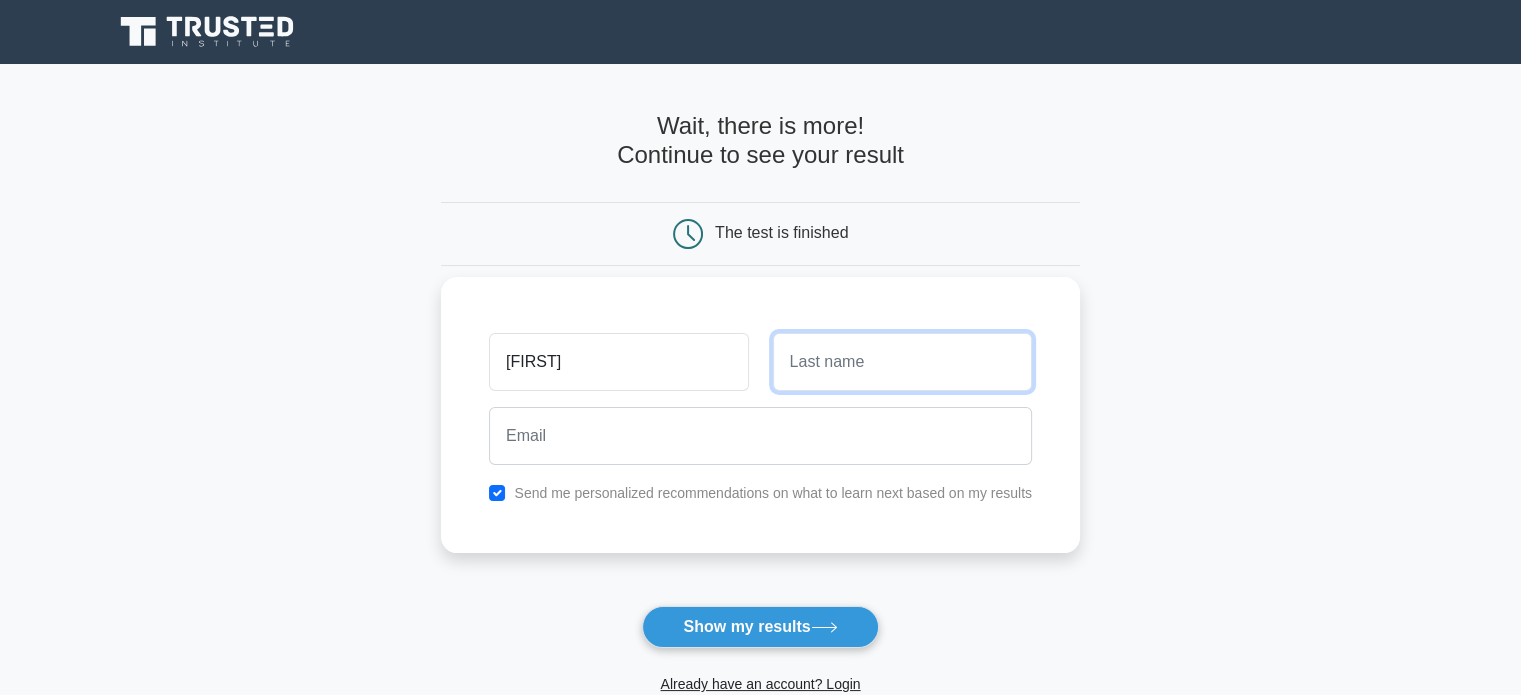 click at bounding box center [902, 362] 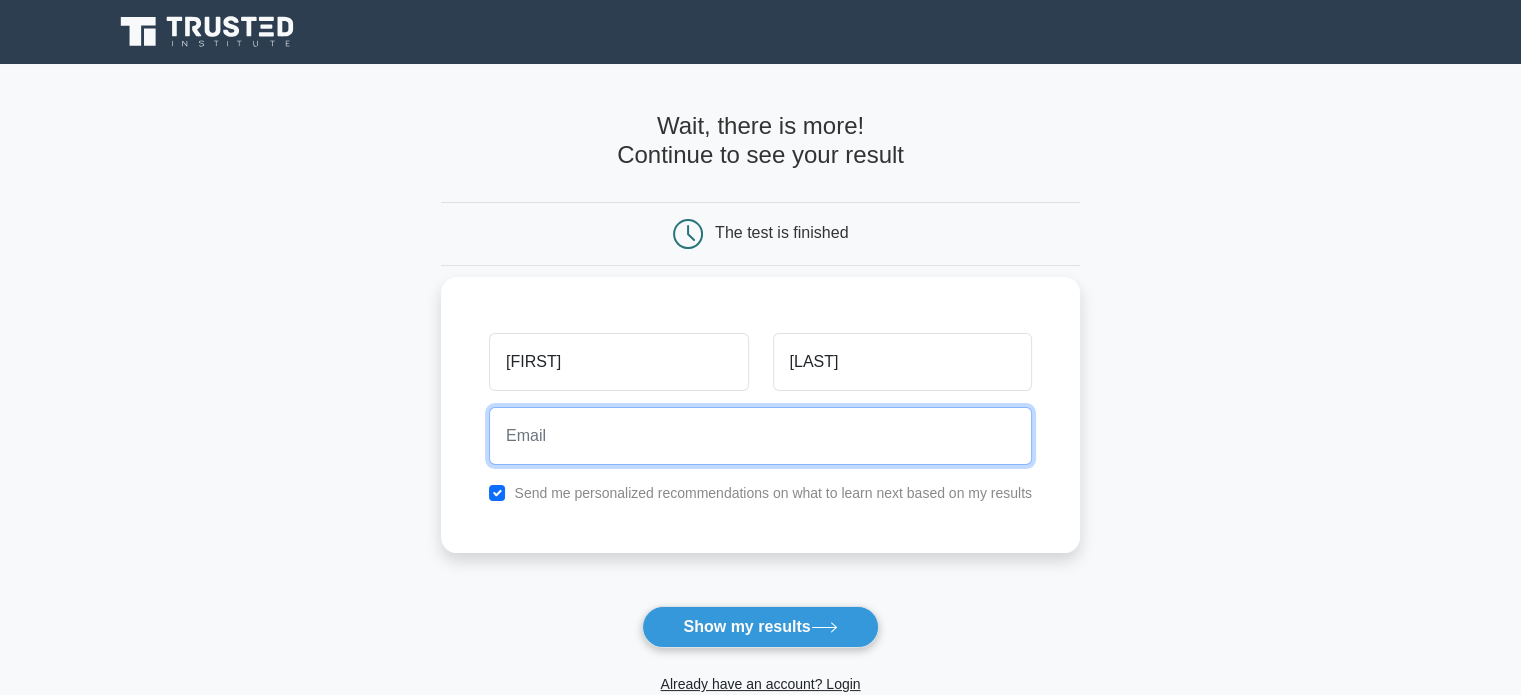 click at bounding box center [760, 436] 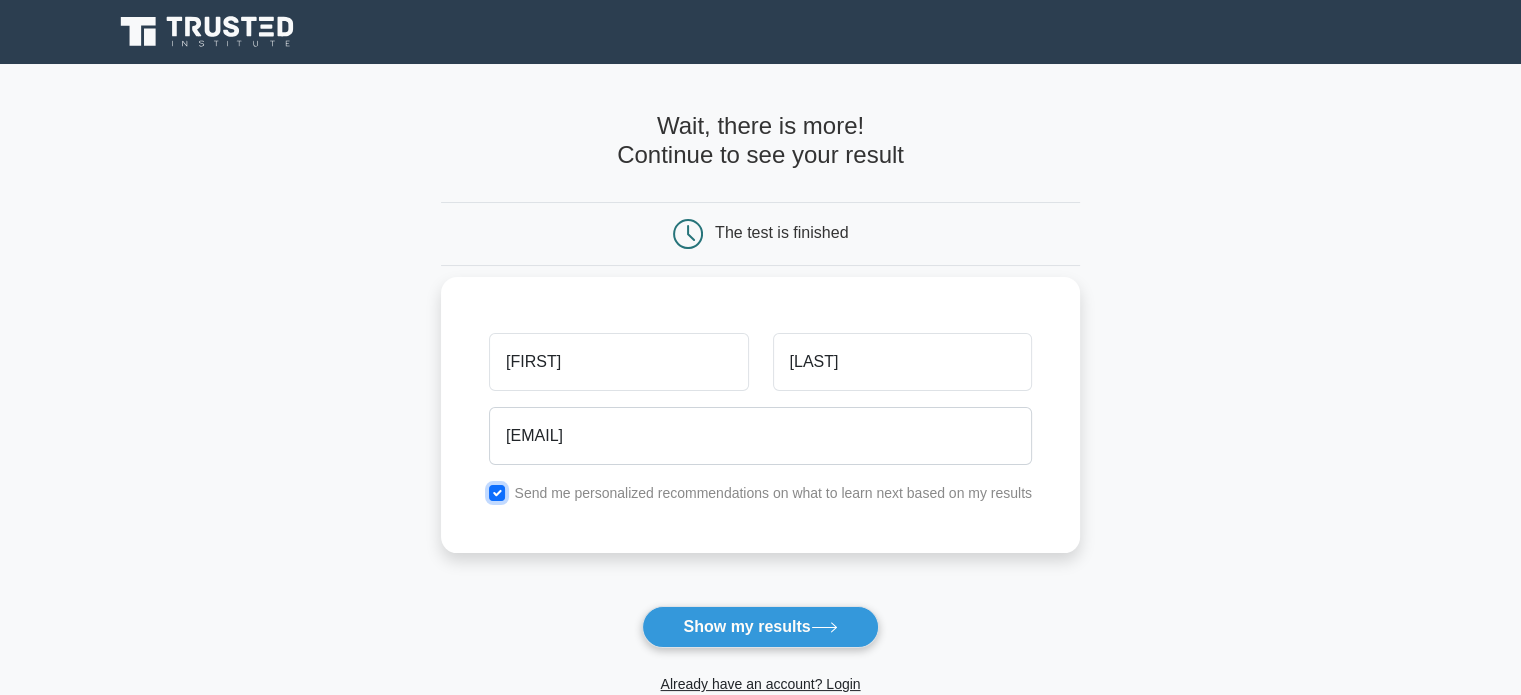 click at bounding box center [497, 493] 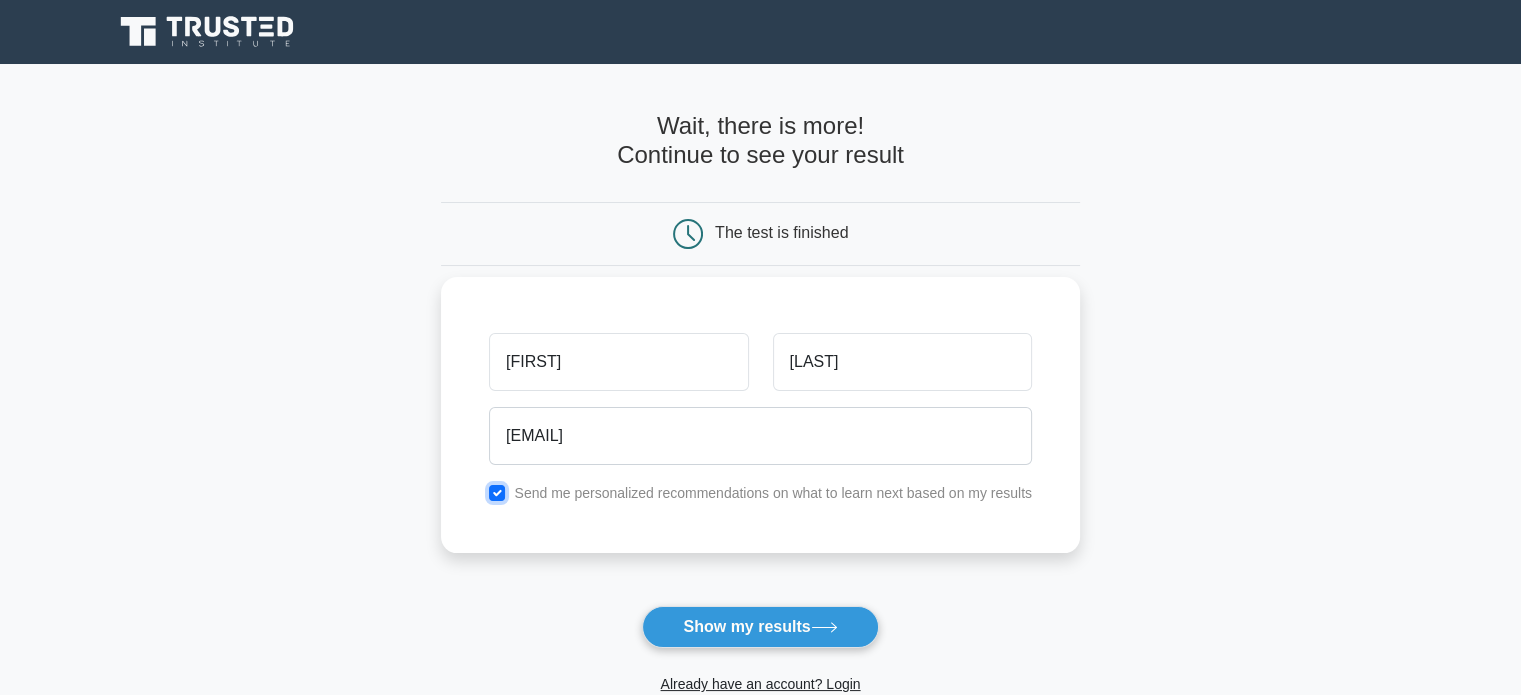 checkbox on "false" 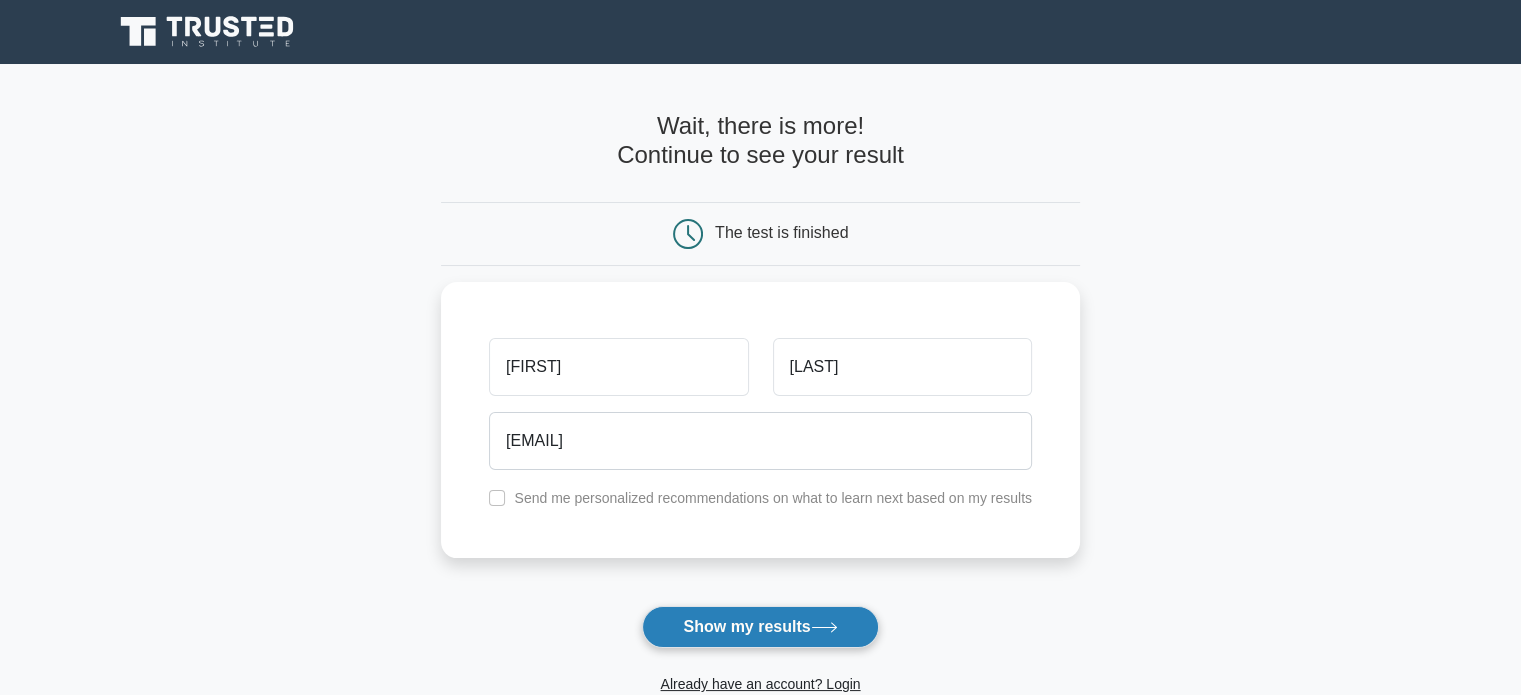 click on "Show my results" at bounding box center [760, 627] 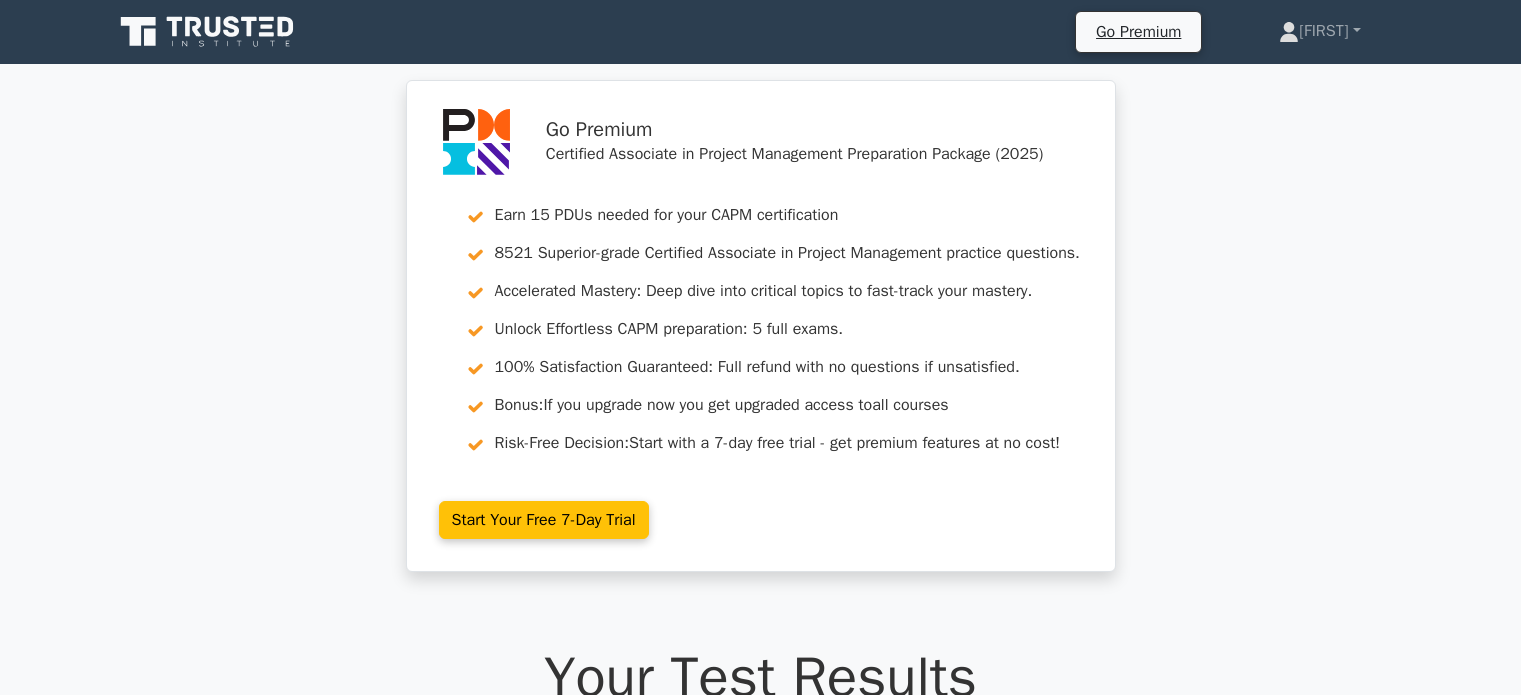 scroll, scrollTop: 0, scrollLeft: 0, axis: both 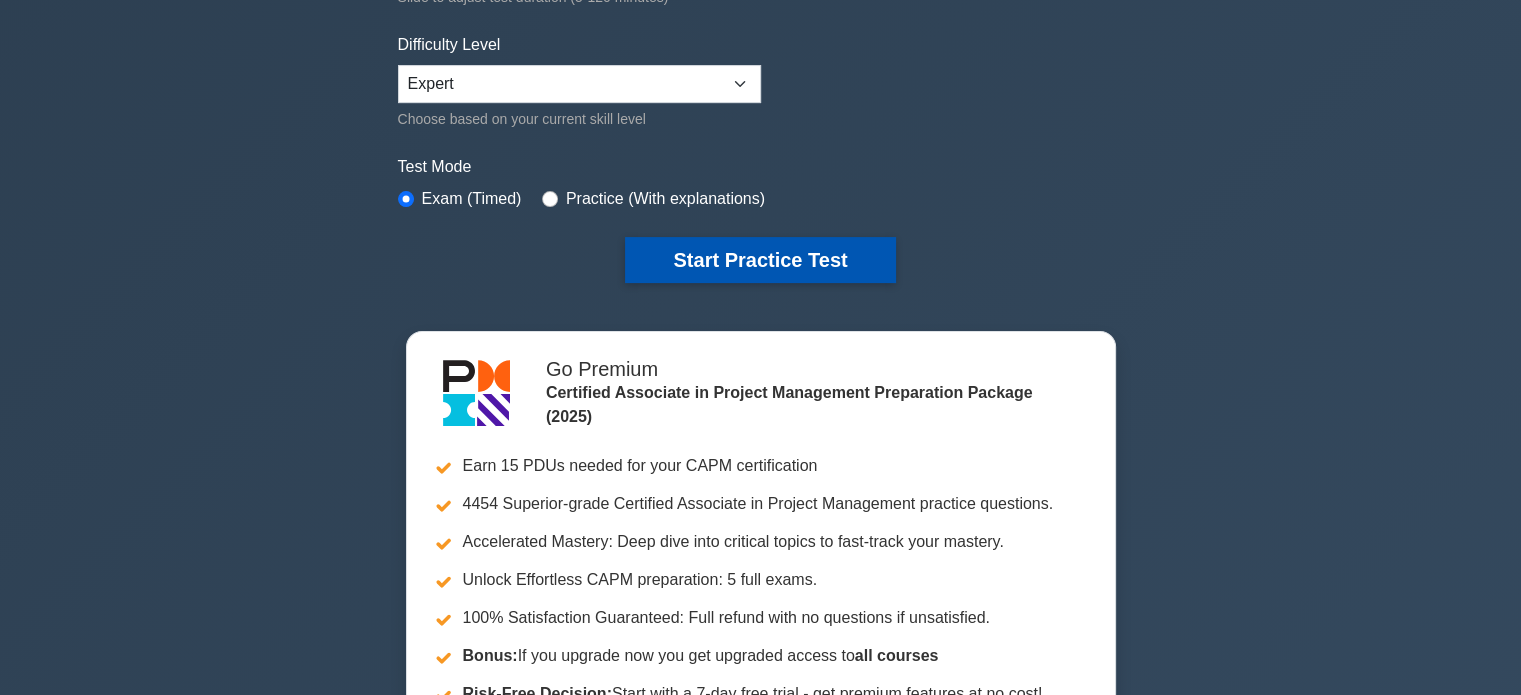 click on "Start Practice Test" at bounding box center (760, 260) 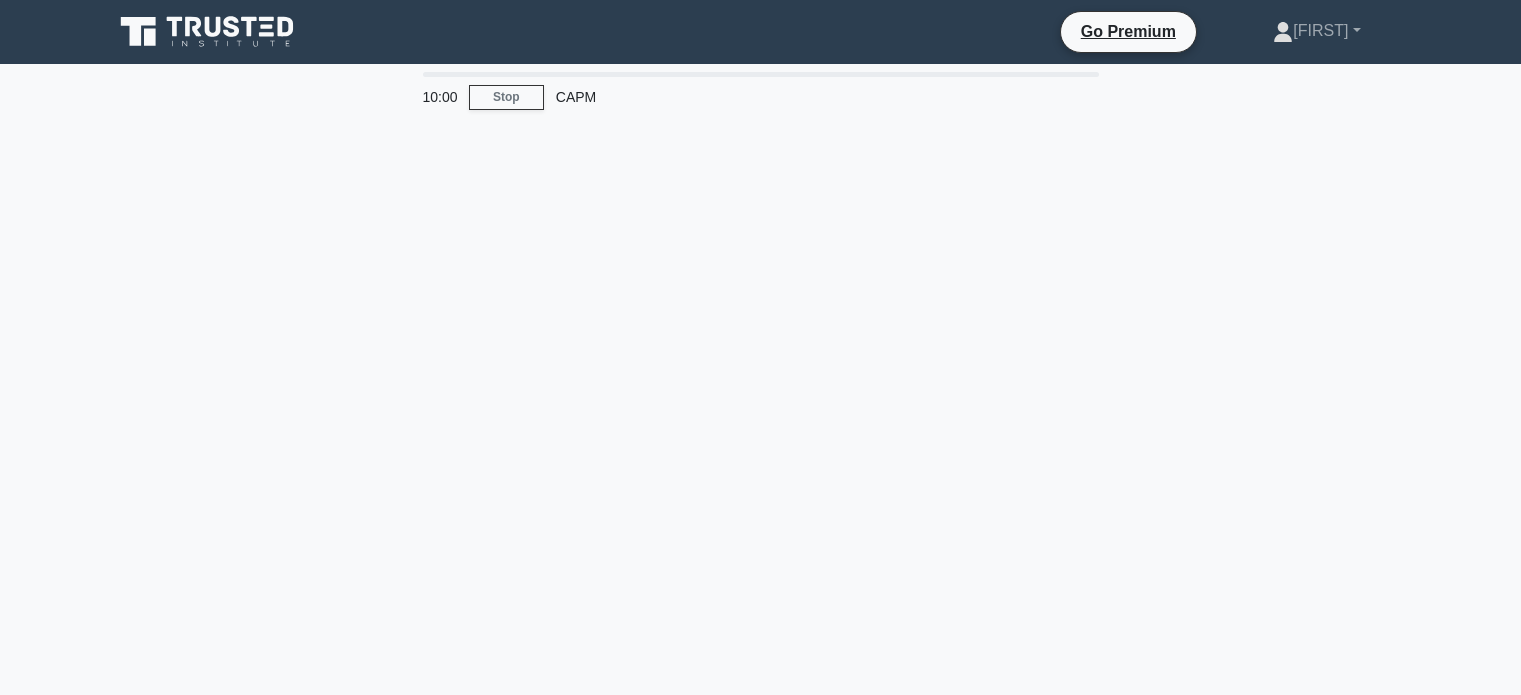 scroll, scrollTop: 0, scrollLeft: 0, axis: both 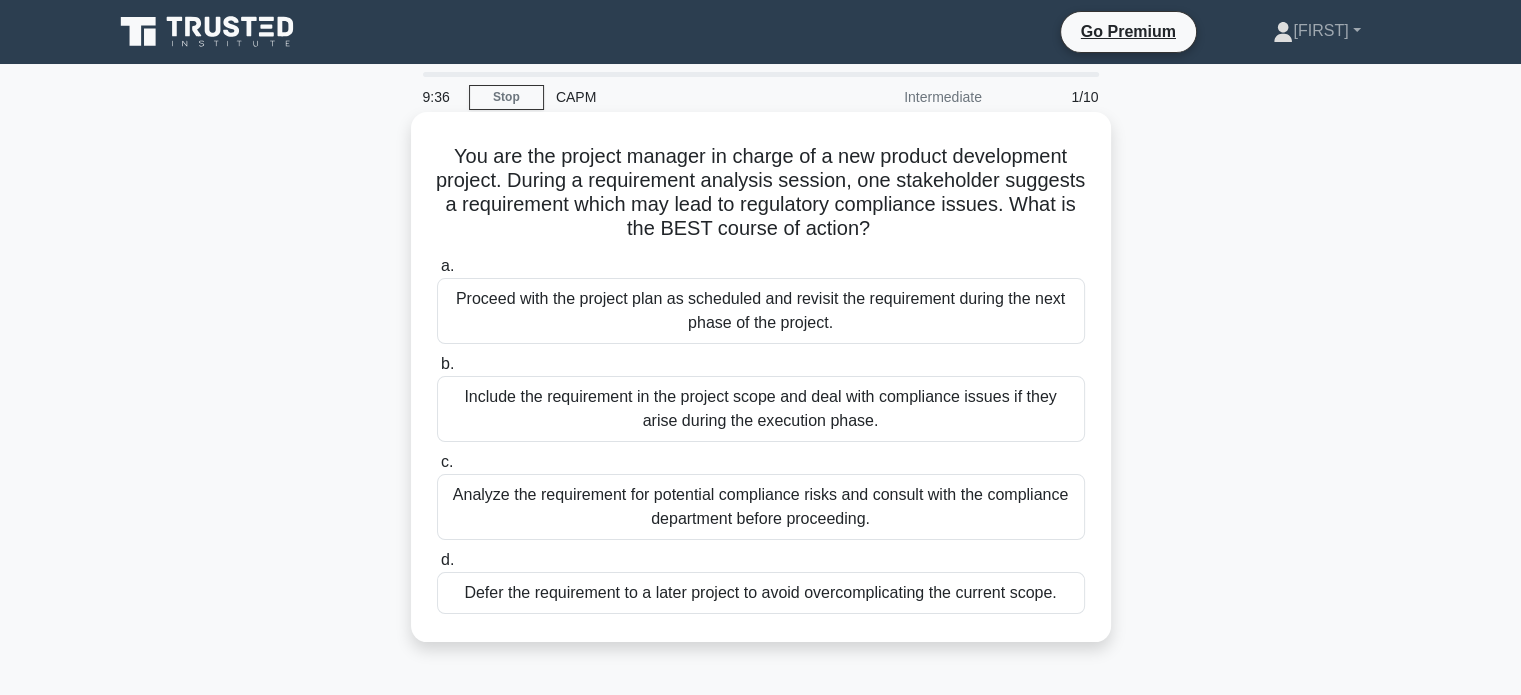 click on "Analyze the requirement for potential compliance risks and consult with the compliance department before proceeding." at bounding box center [761, 507] 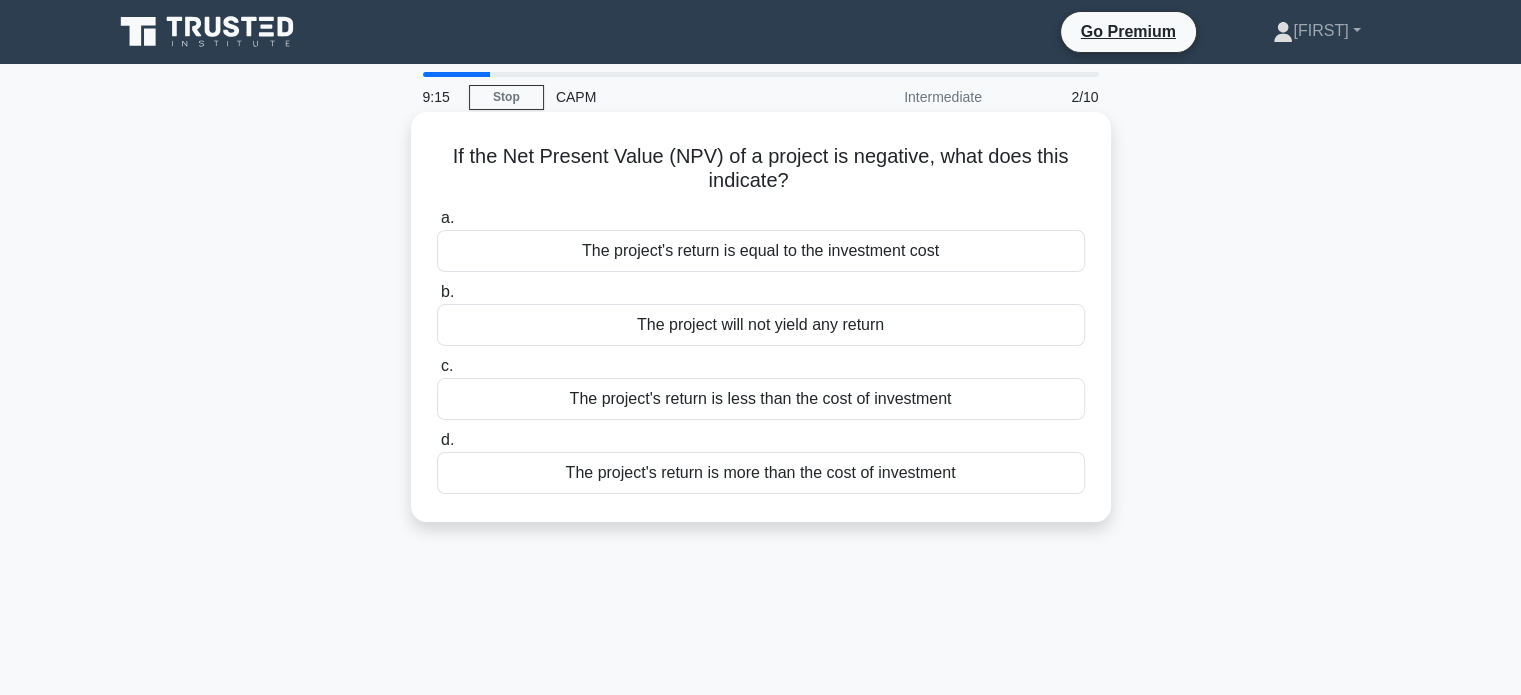click on "The project's return is less than the cost of investment" at bounding box center (761, 399) 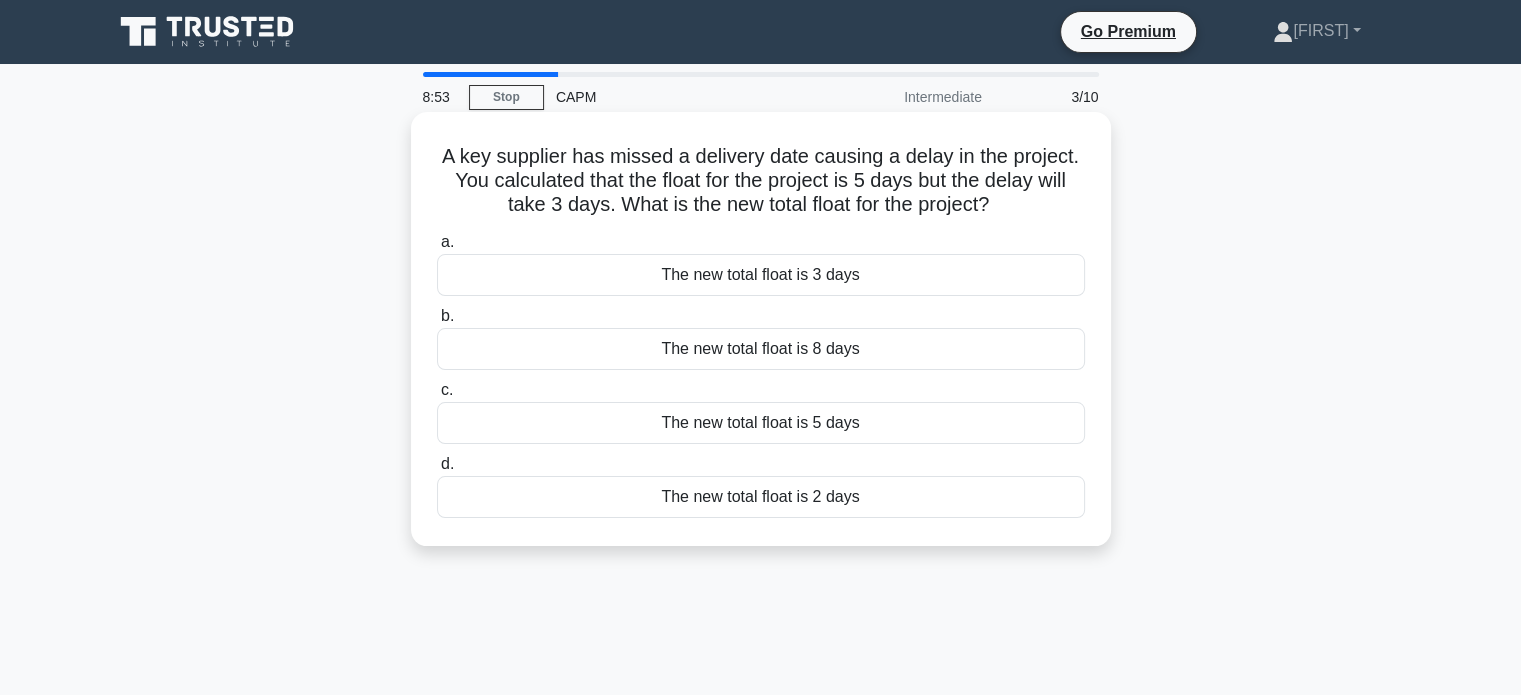 click on "The new total float is 2 days" at bounding box center (761, 497) 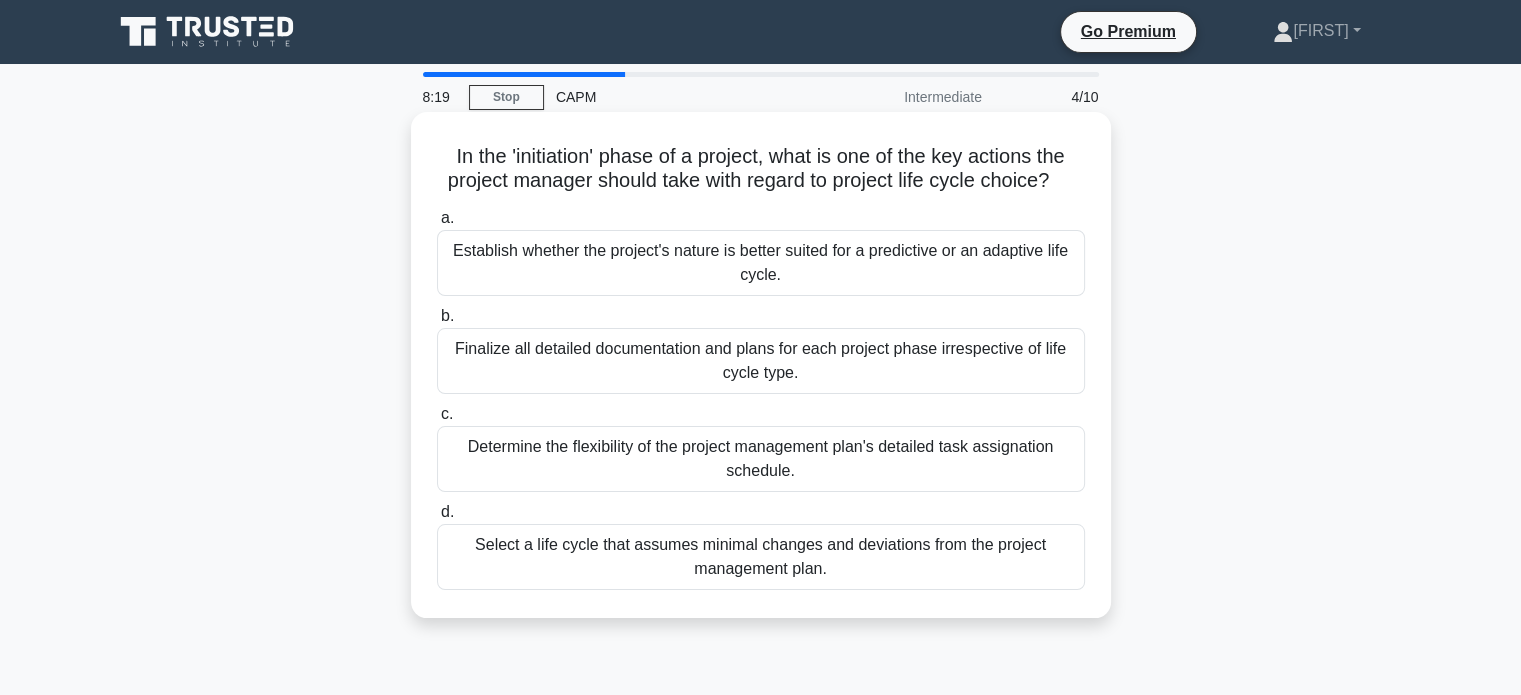 click on "Establish whether the project's nature is better suited for a predictive or an adaptive life cycle." at bounding box center (761, 263) 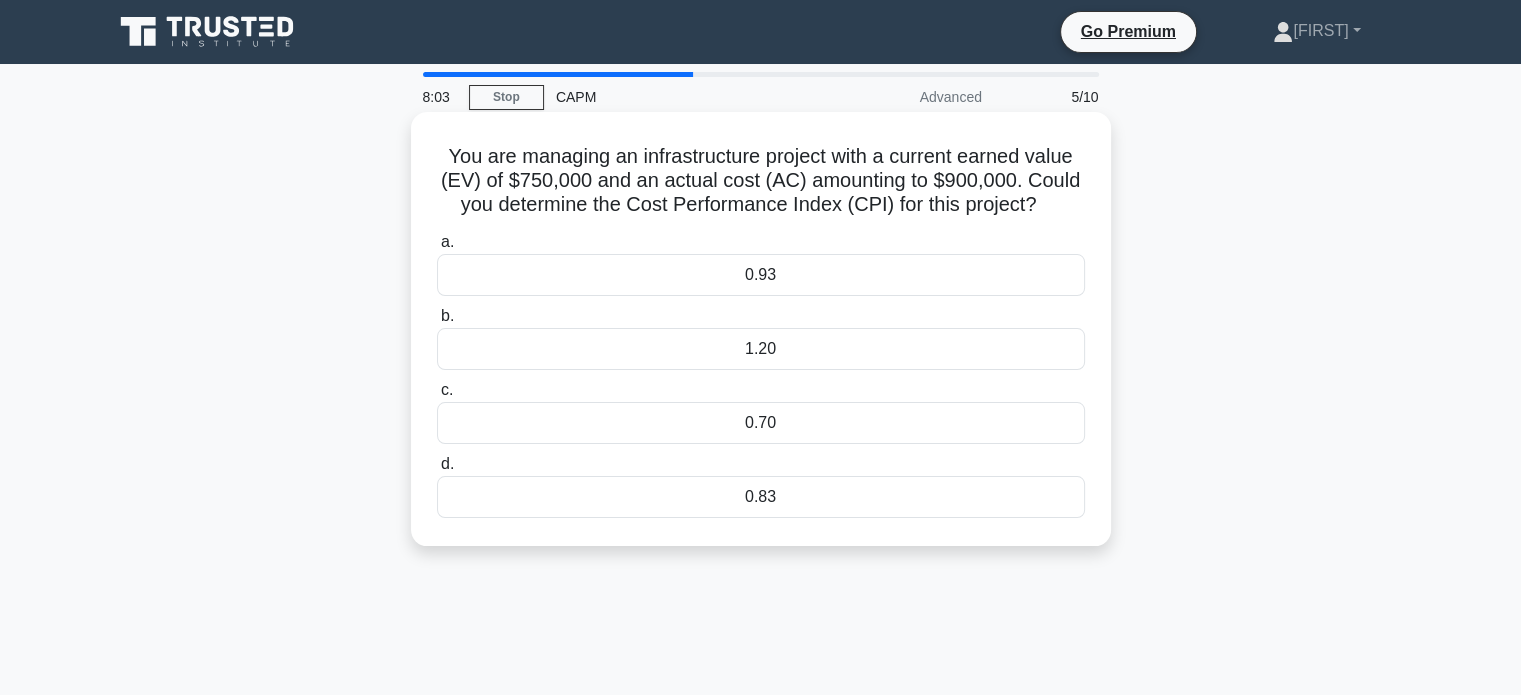 click on "0.83" at bounding box center [761, 497] 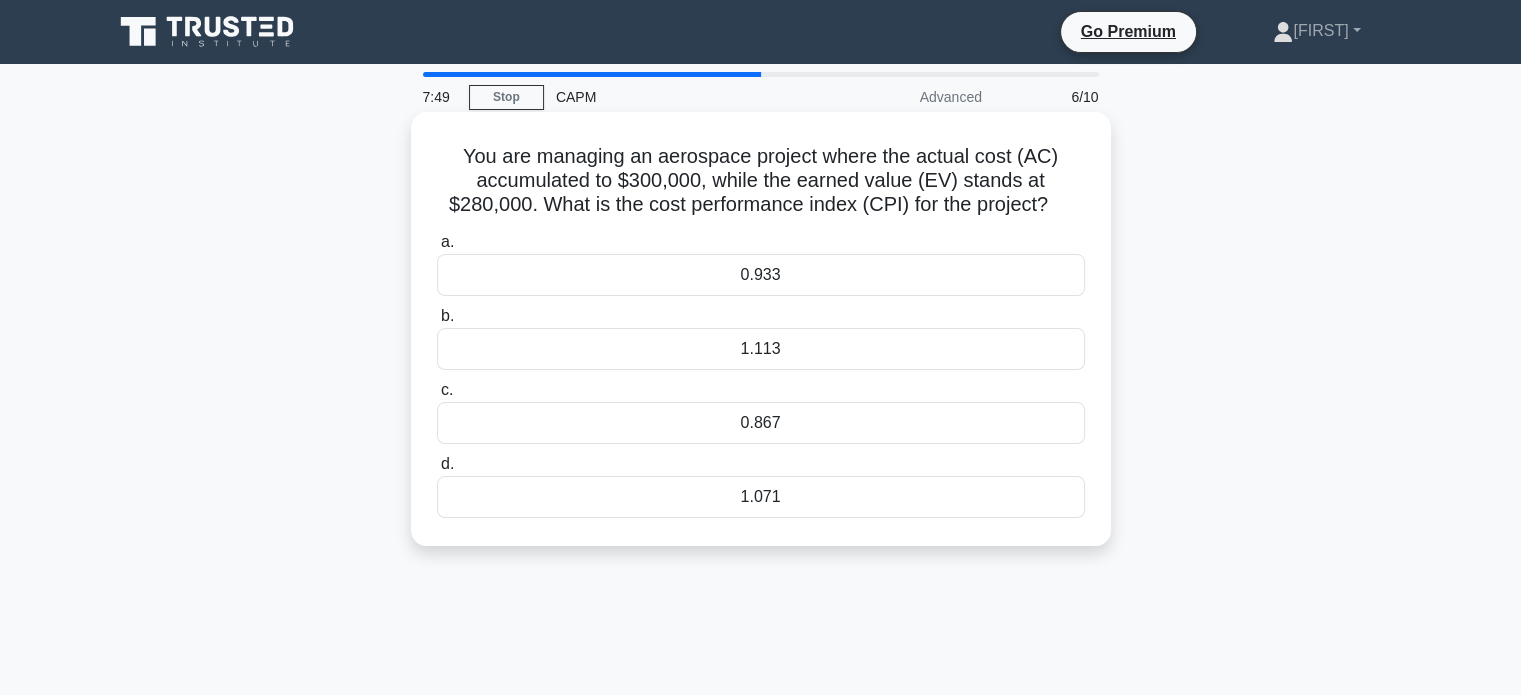 click on "0.933" at bounding box center [761, 275] 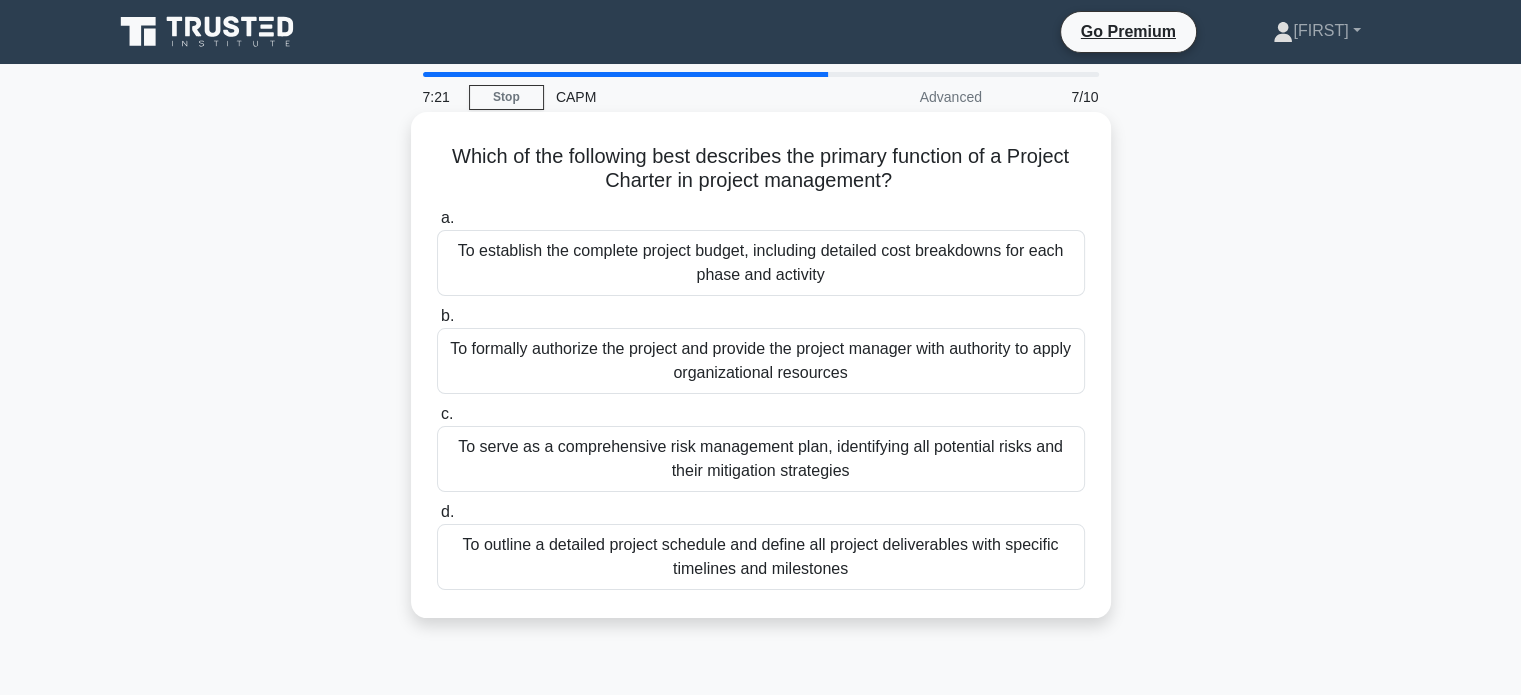 click on "To formally authorize the project and provide the project manager with authority to apply organizational resources" at bounding box center [761, 361] 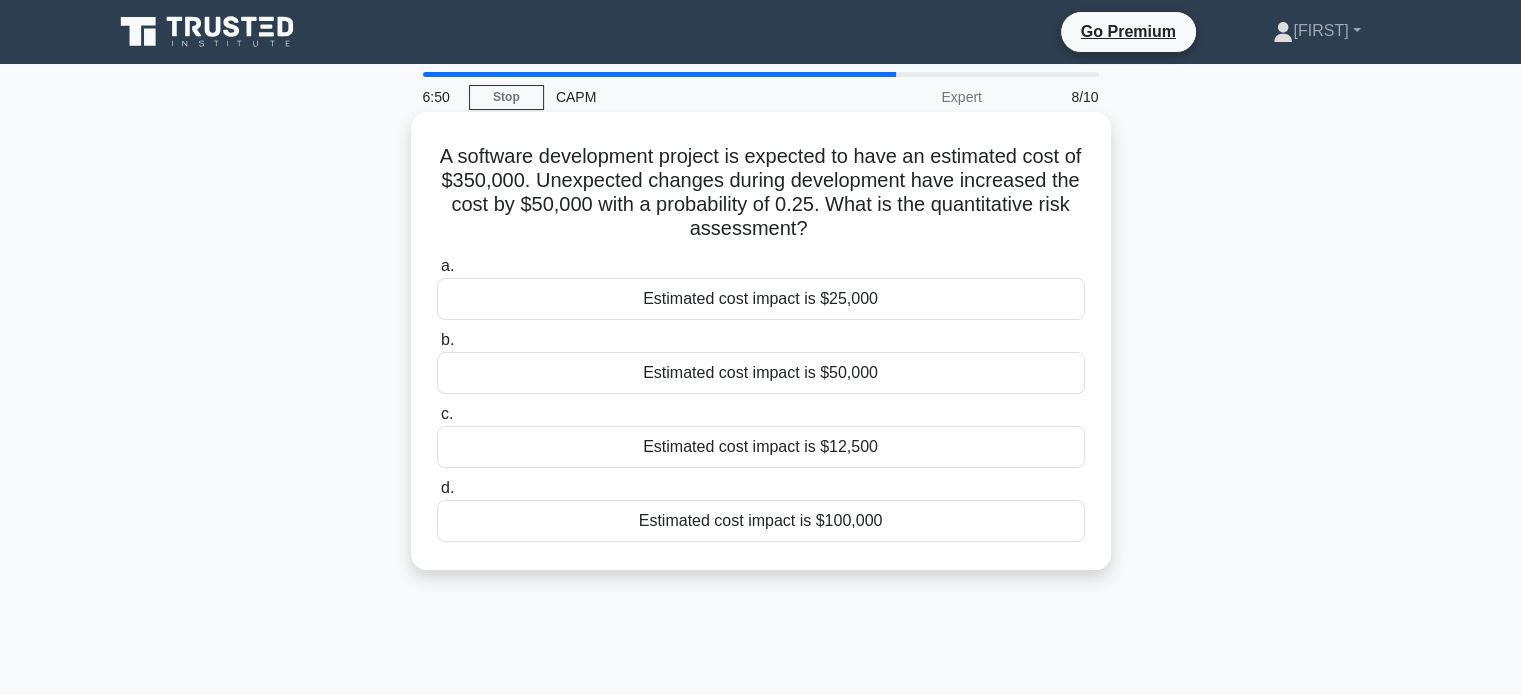 click on "Estimated cost impact is $12,500" at bounding box center [761, 447] 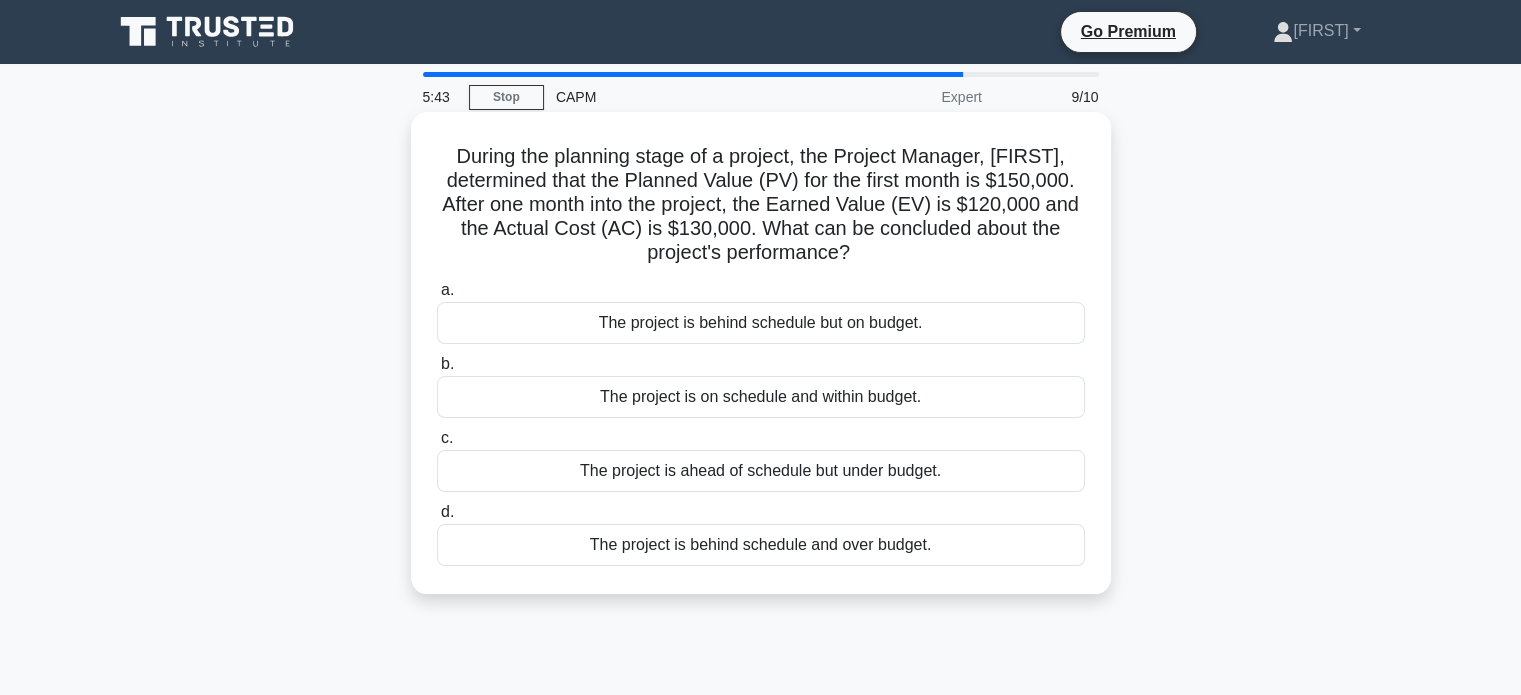 click on "The project is behind schedule and over budget." at bounding box center (761, 545) 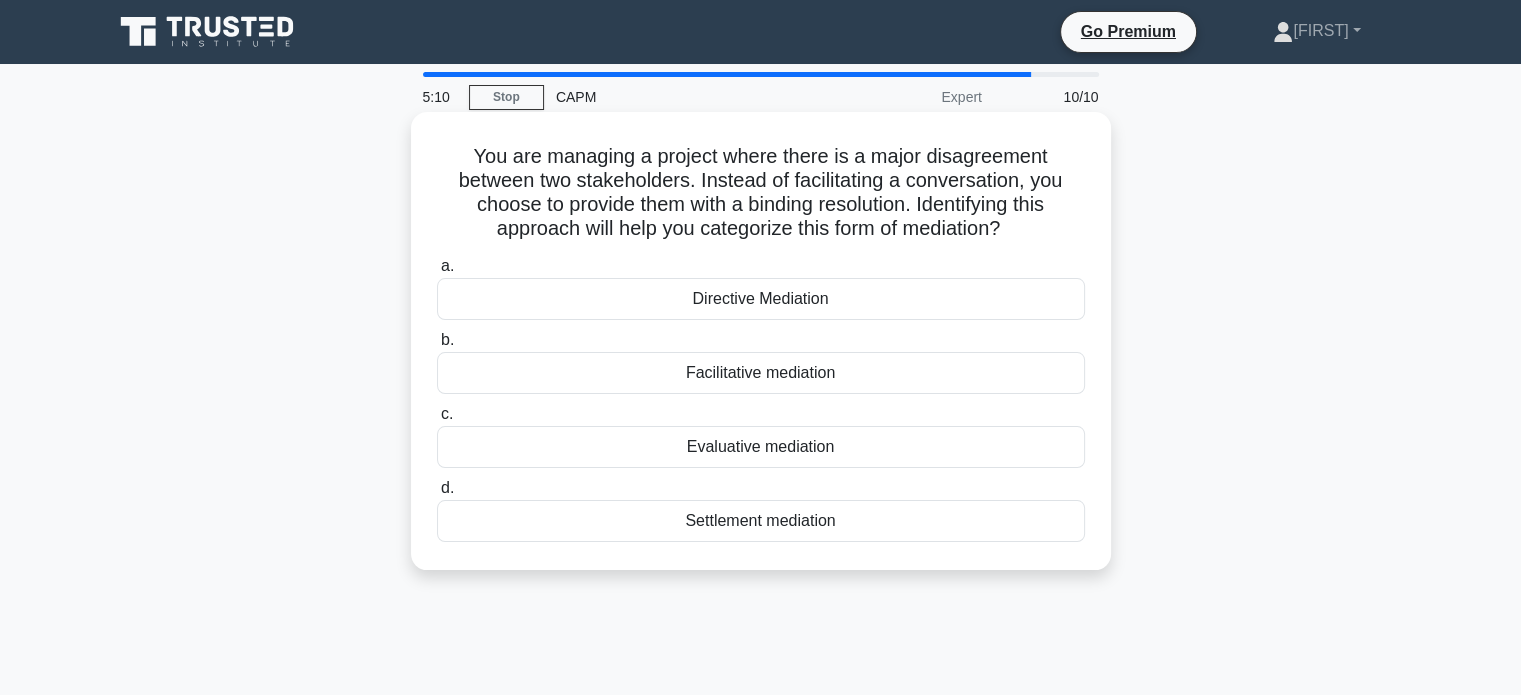 click on "Settlement mediation" at bounding box center [761, 521] 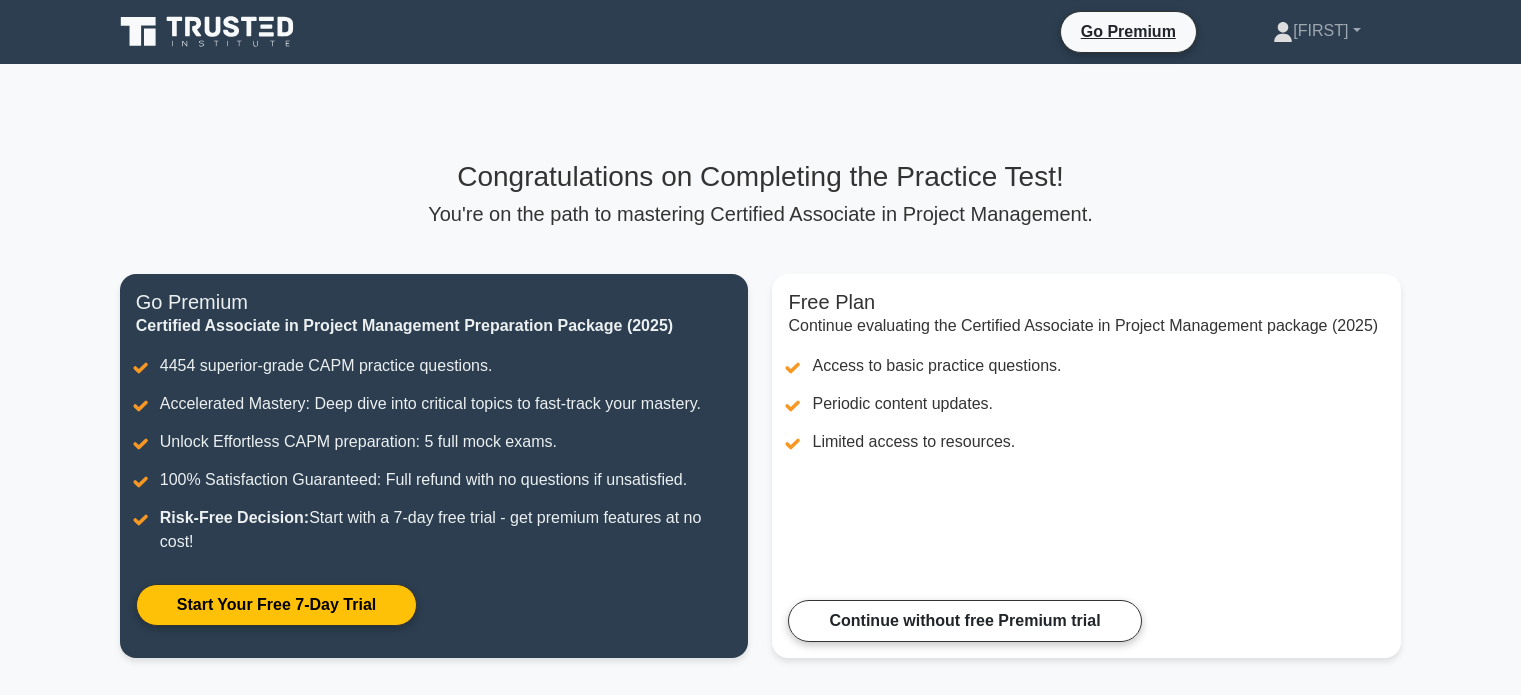 scroll, scrollTop: 0, scrollLeft: 0, axis: both 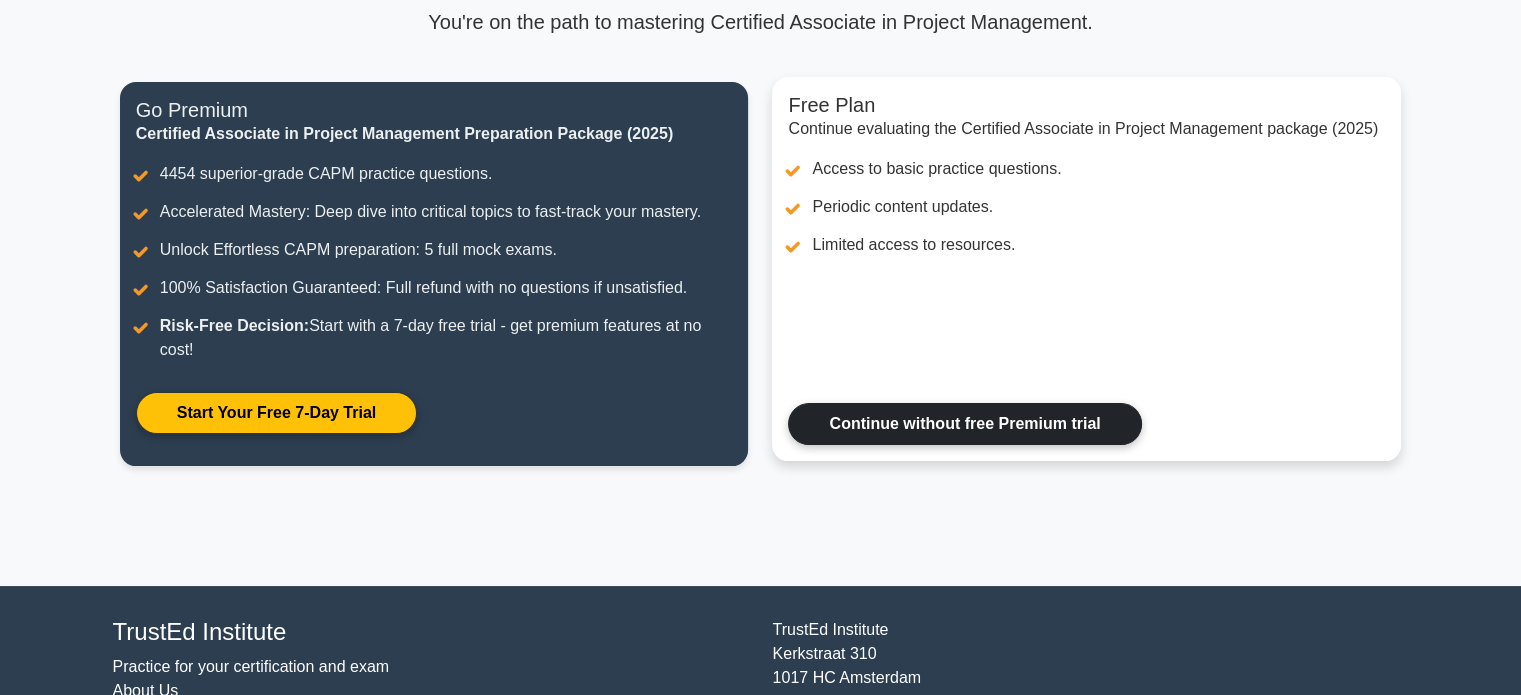 click on "Continue without free Premium trial" at bounding box center [964, 424] 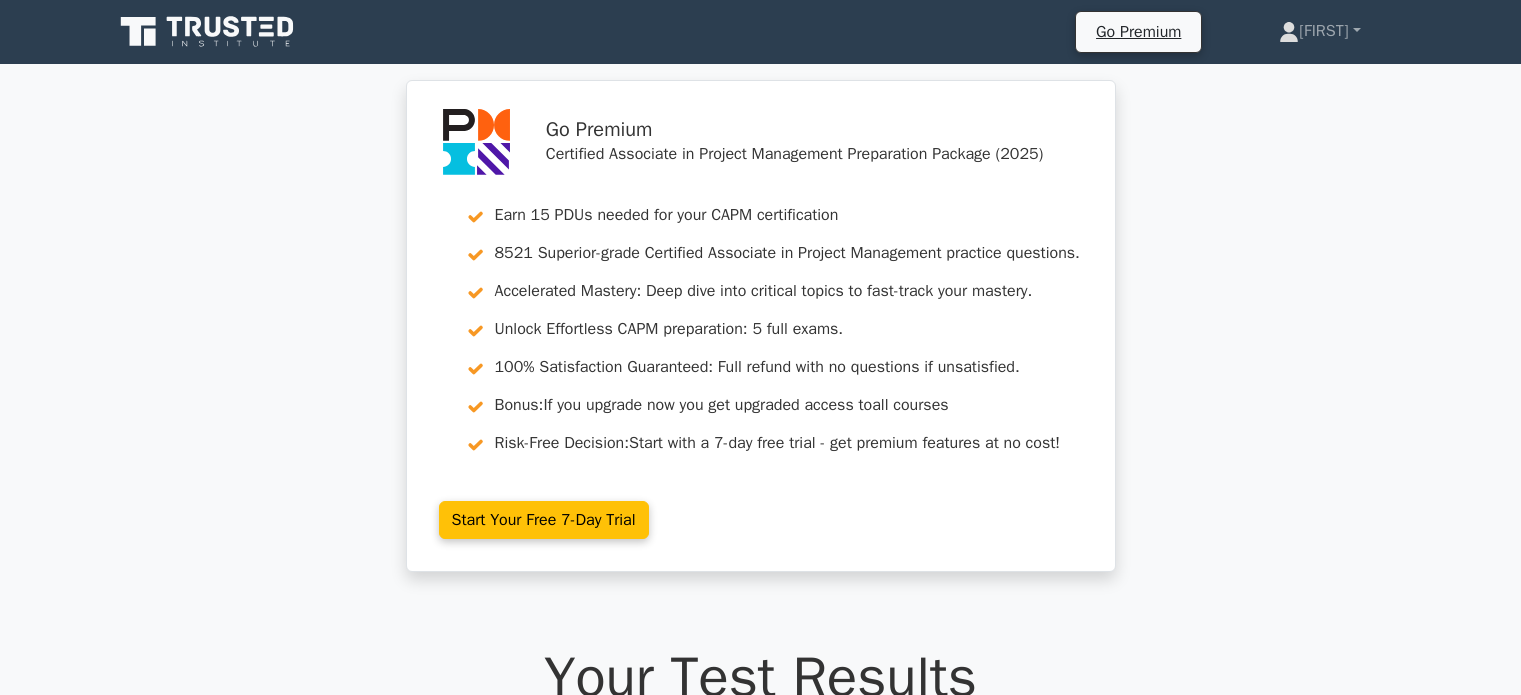 scroll, scrollTop: 0, scrollLeft: 0, axis: both 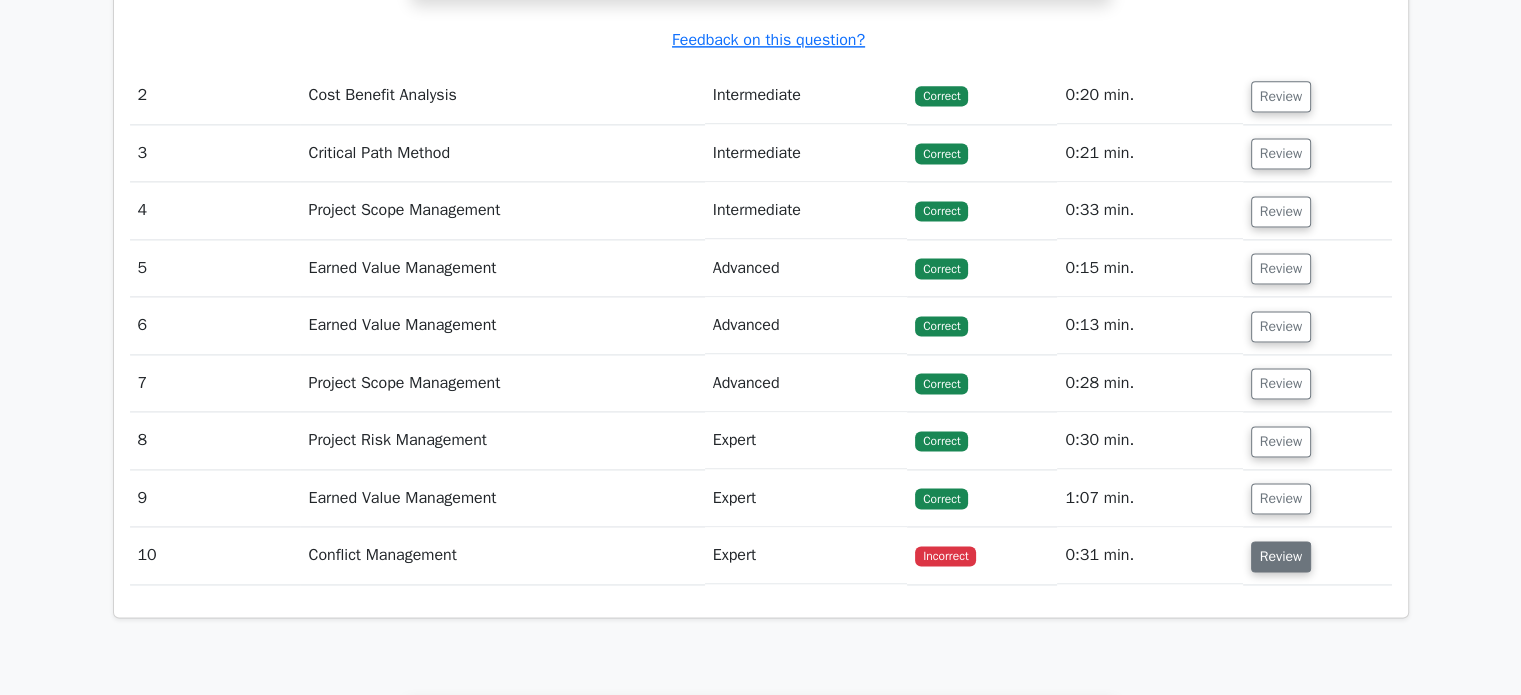 click on "Review" at bounding box center (1281, 556) 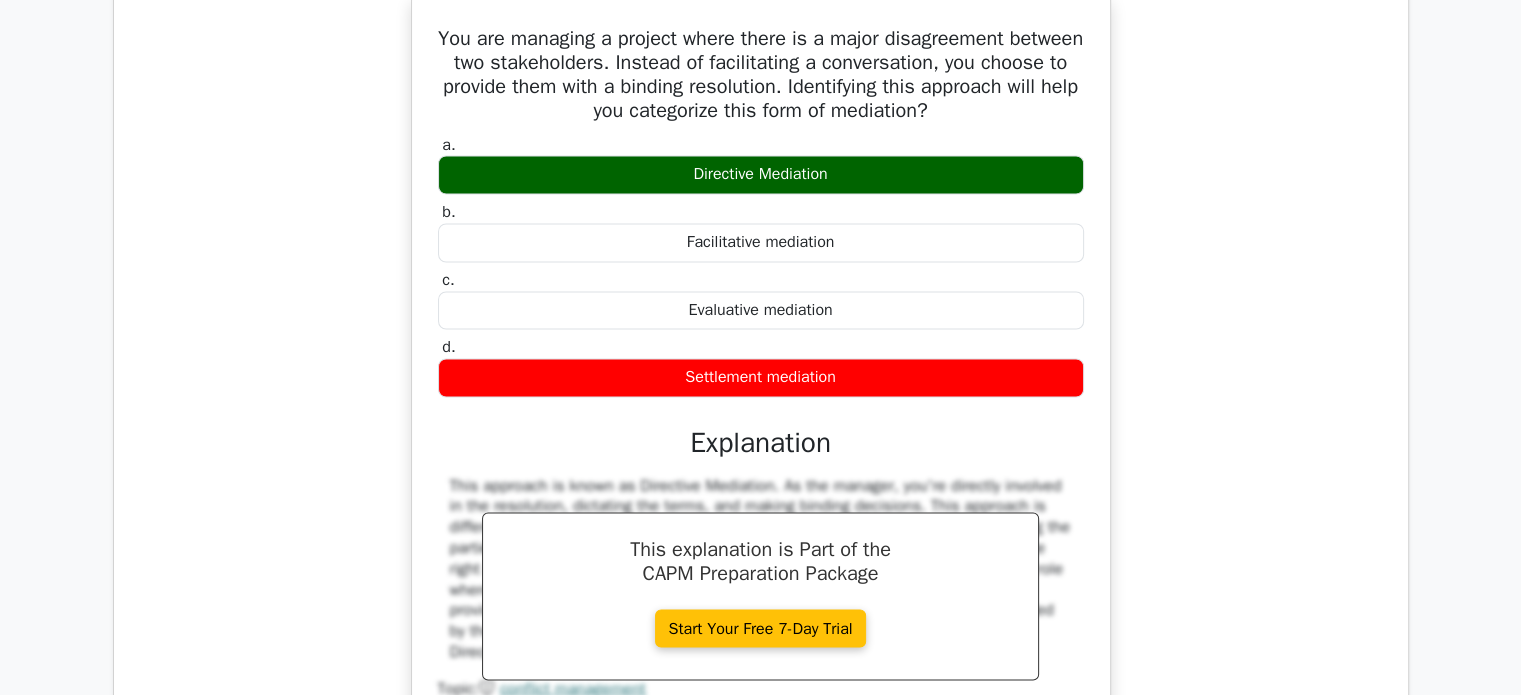 scroll, scrollTop: 3362, scrollLeft: 0, axis: vertical 